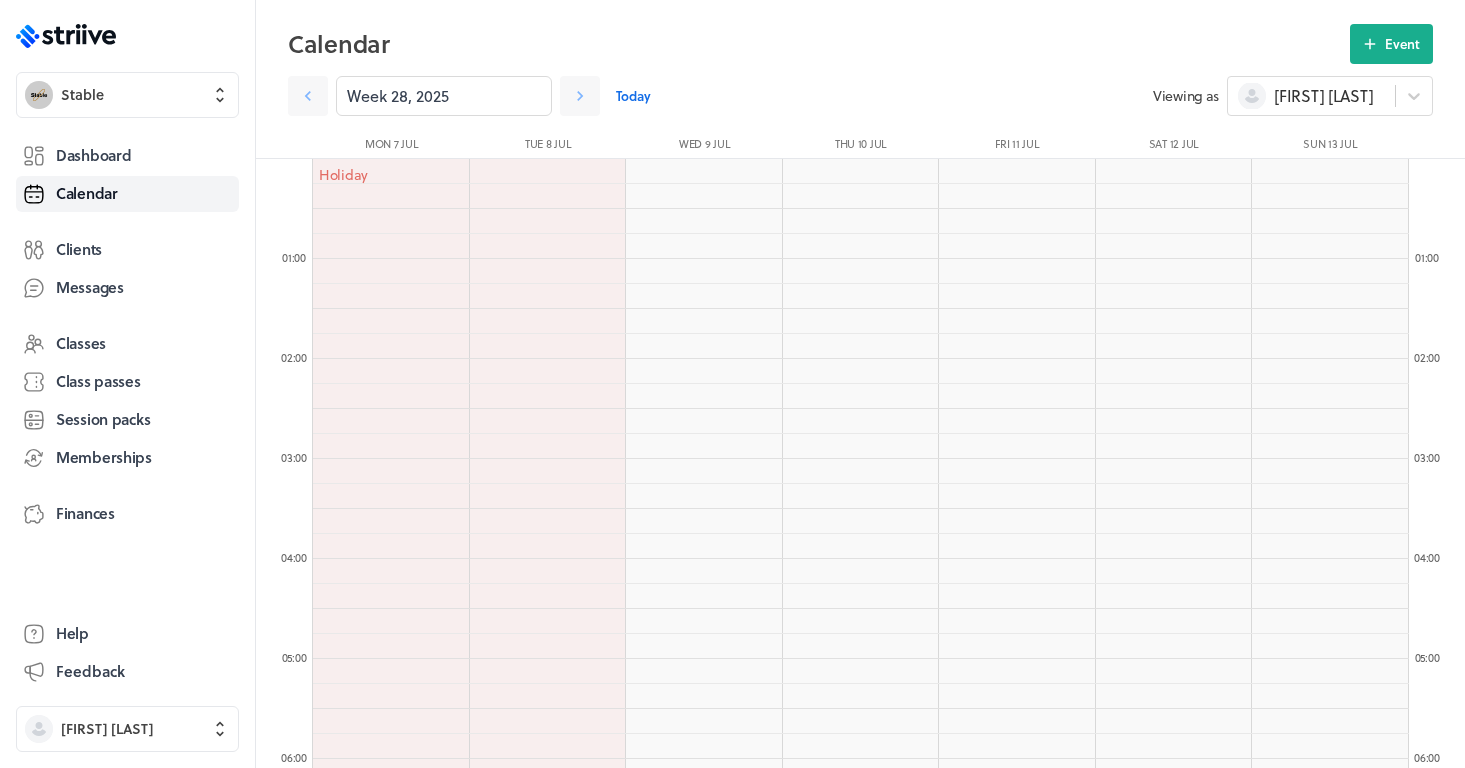 scroll, scrollTop: 833, scrollLeft: 0, axis: vertical 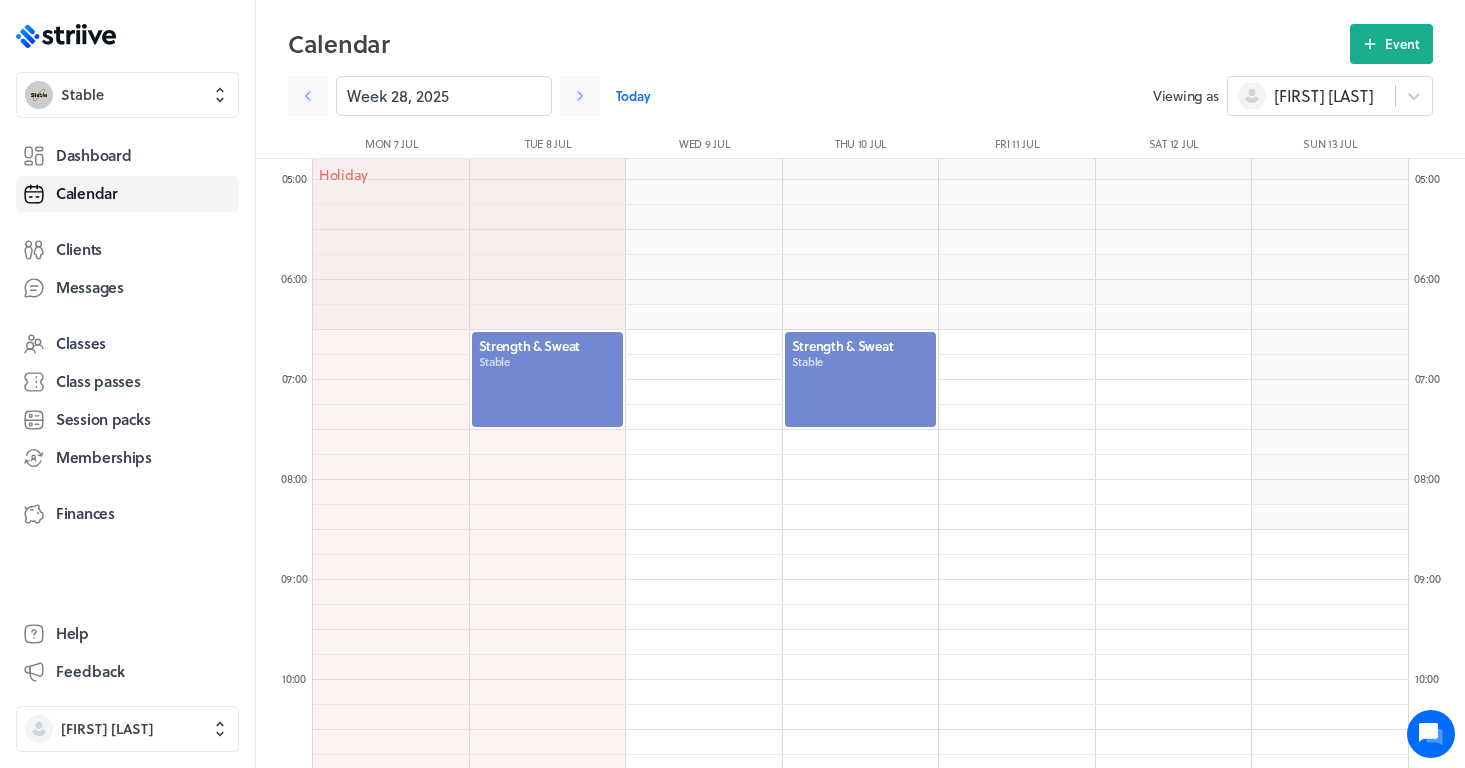 click 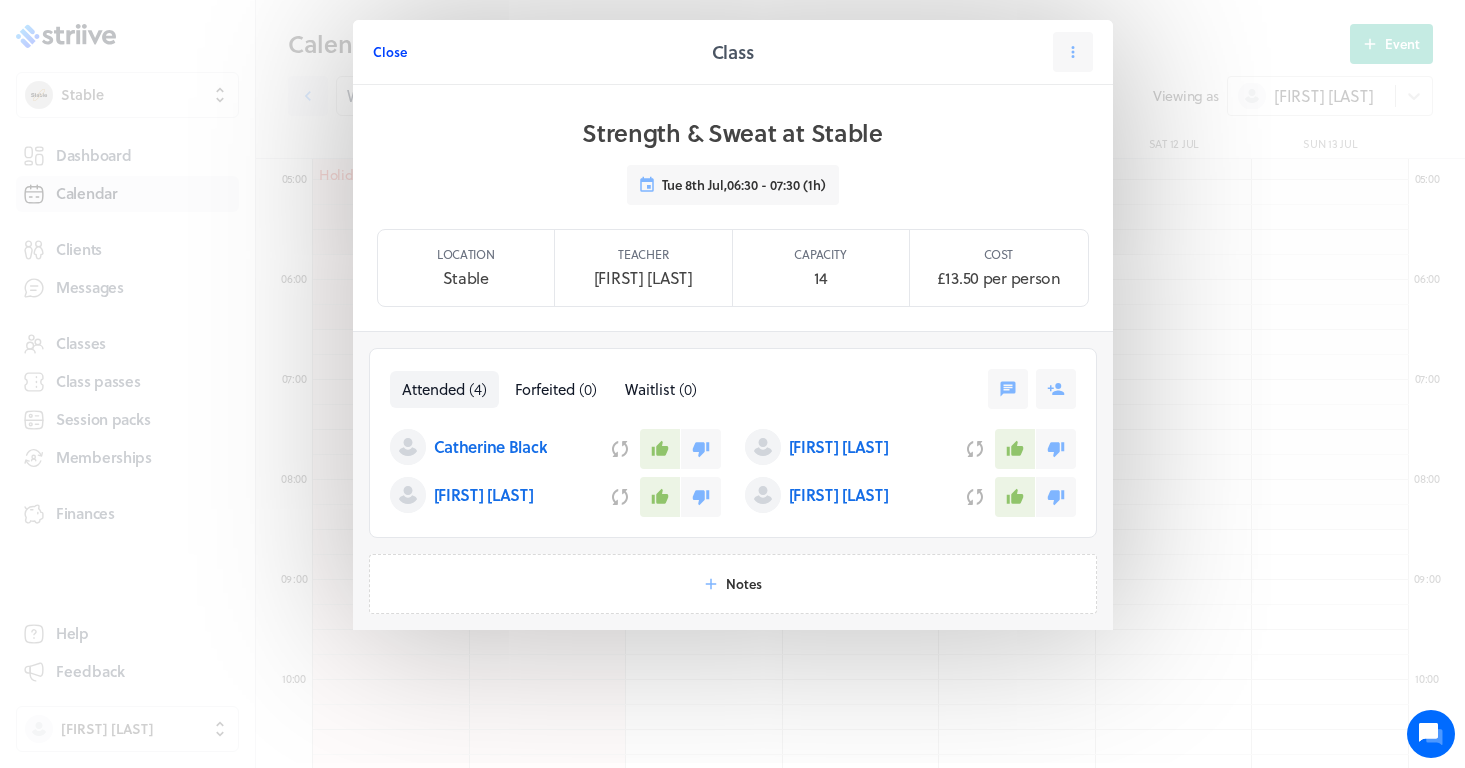 click on "Close" at bounding box center (390, 52) 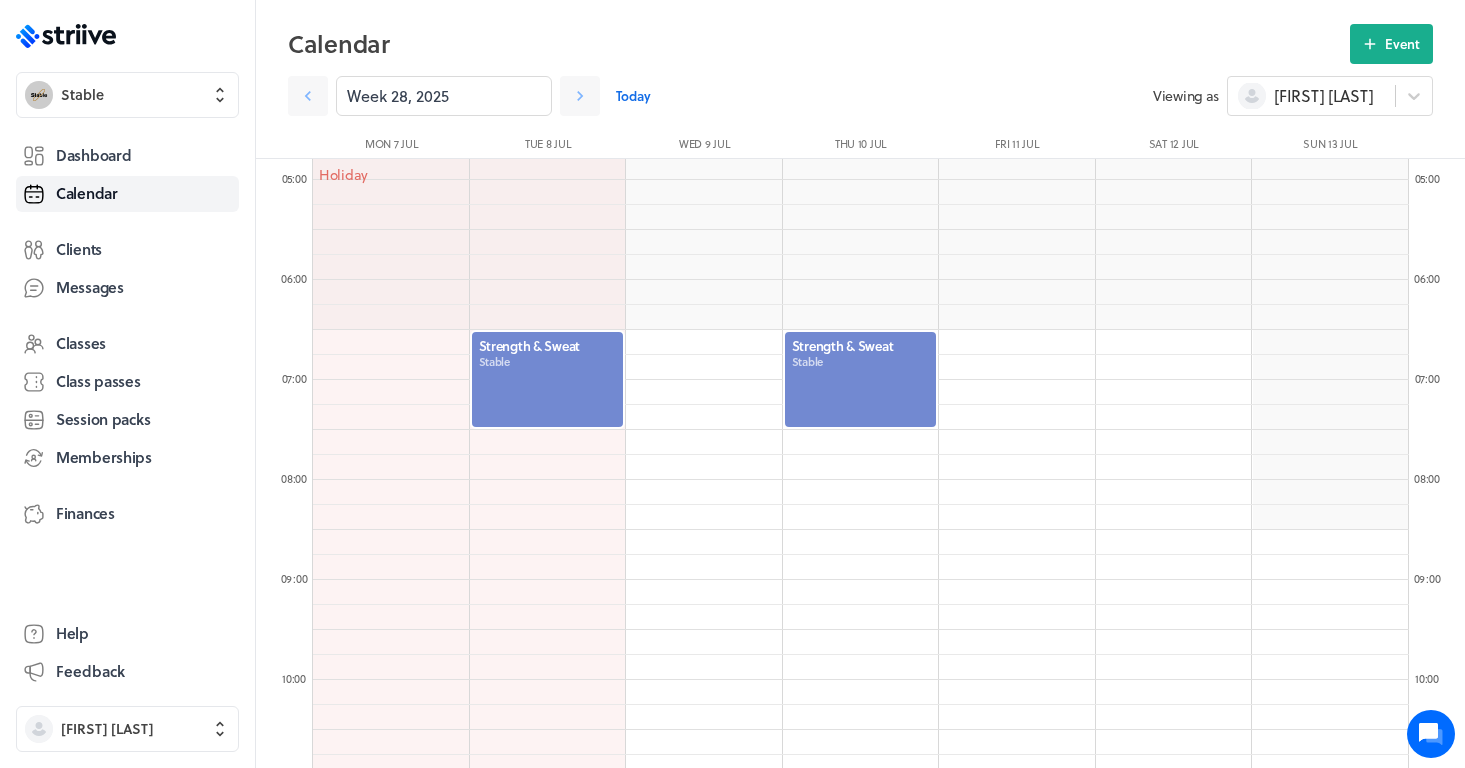 click 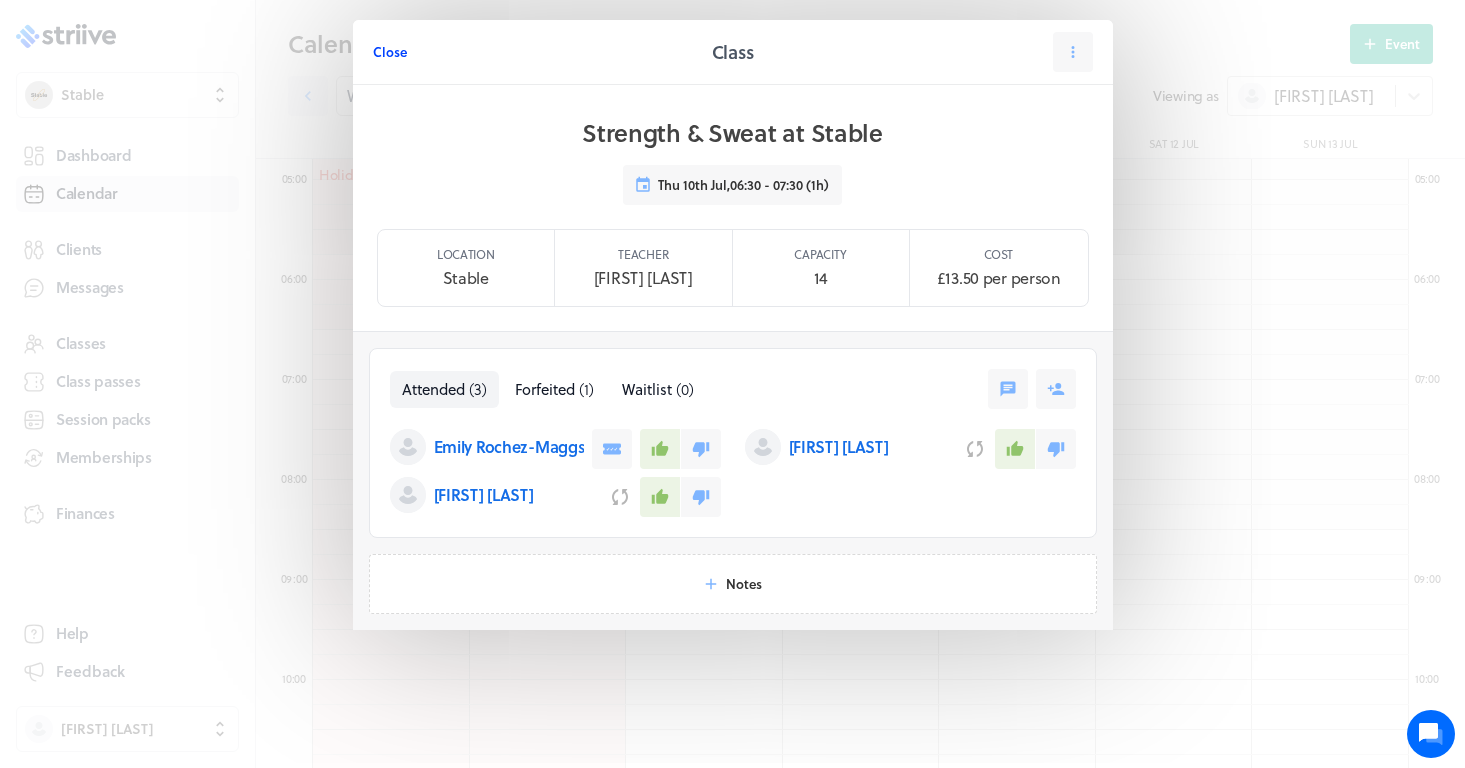 click on "Close" at bounding box center (390, 52) 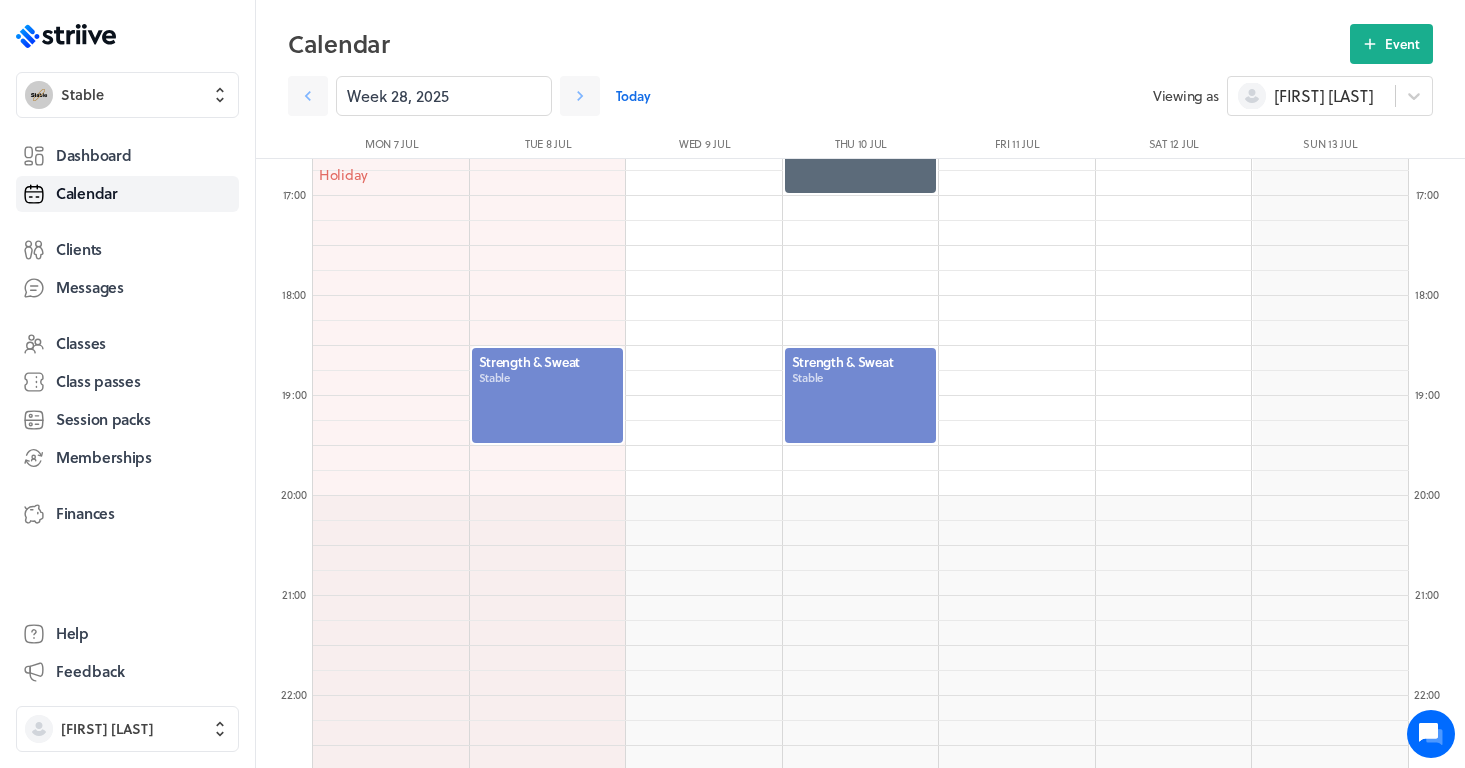 scroll, scrollTop: 1674, scrollLeft: 0, axis: vertical 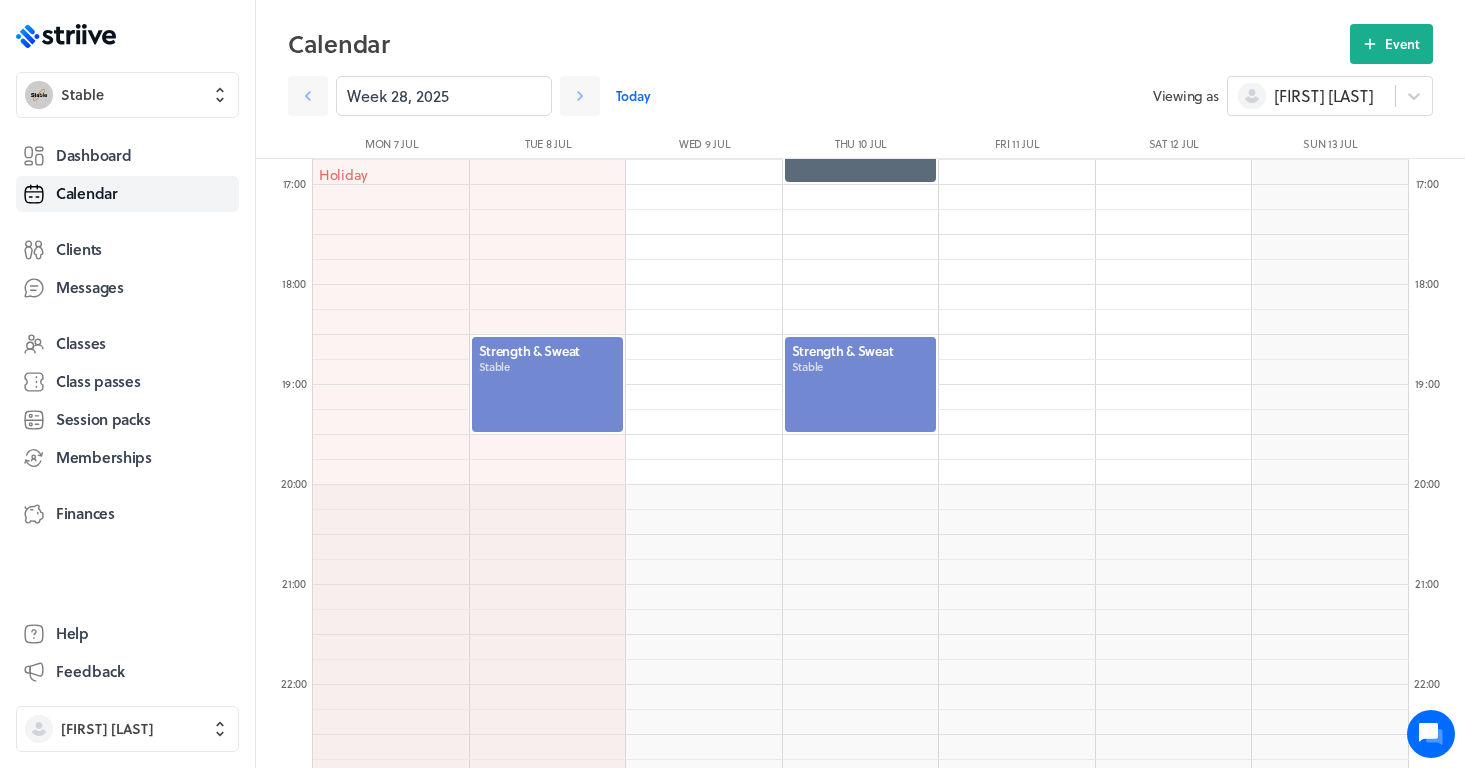 click 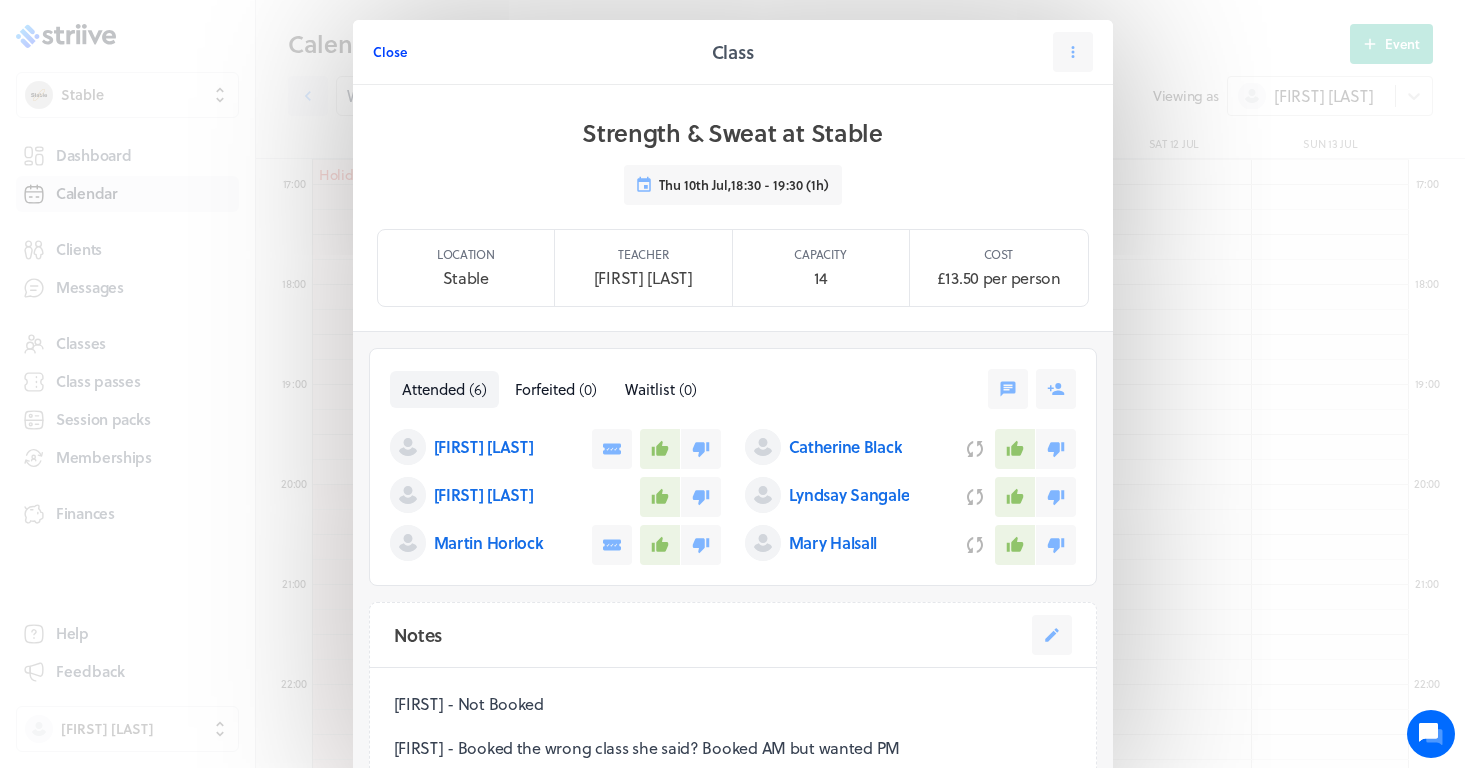 click on "Close" at bounding box center (390, 52) 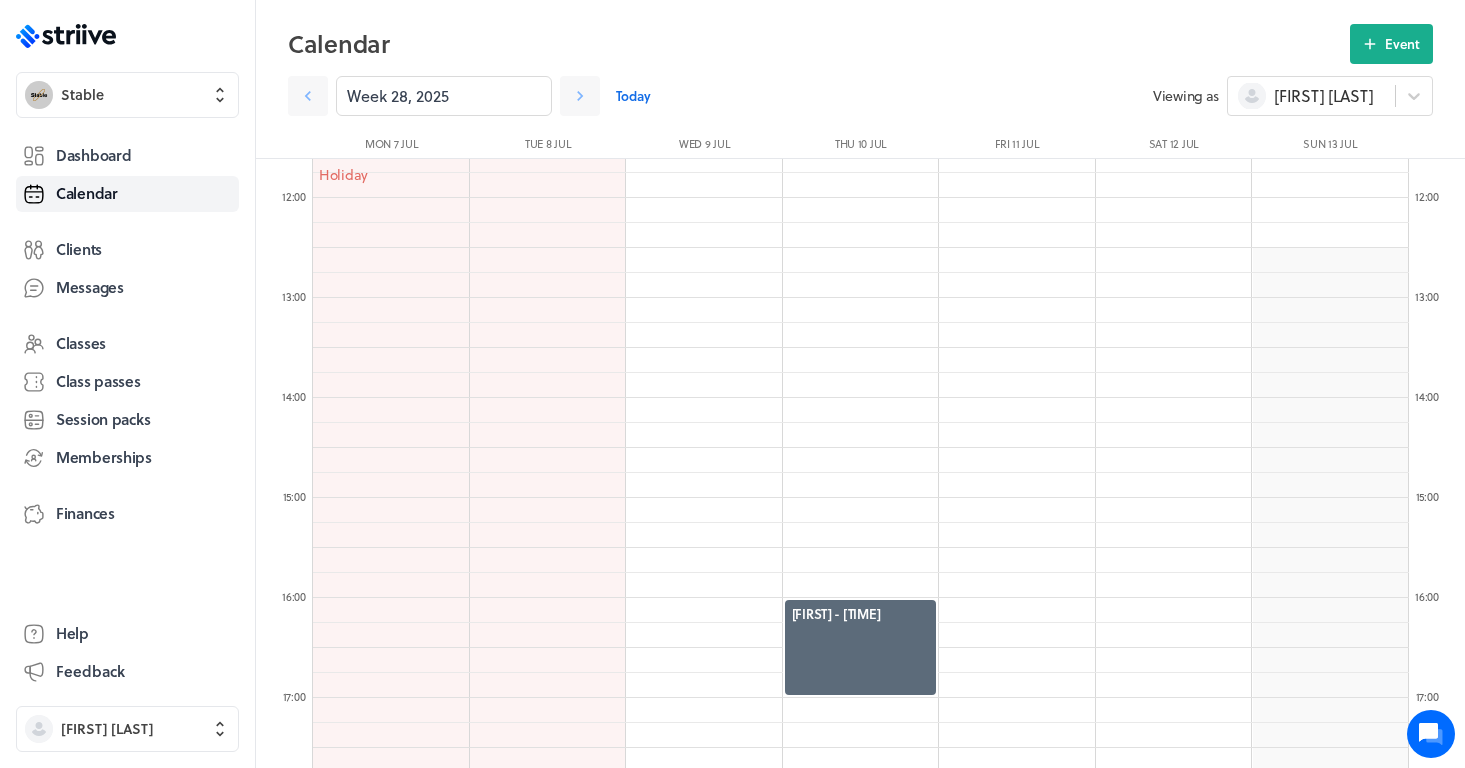 scroll, scrollTop: 1126, scrollLeft: 0, axis: vertical 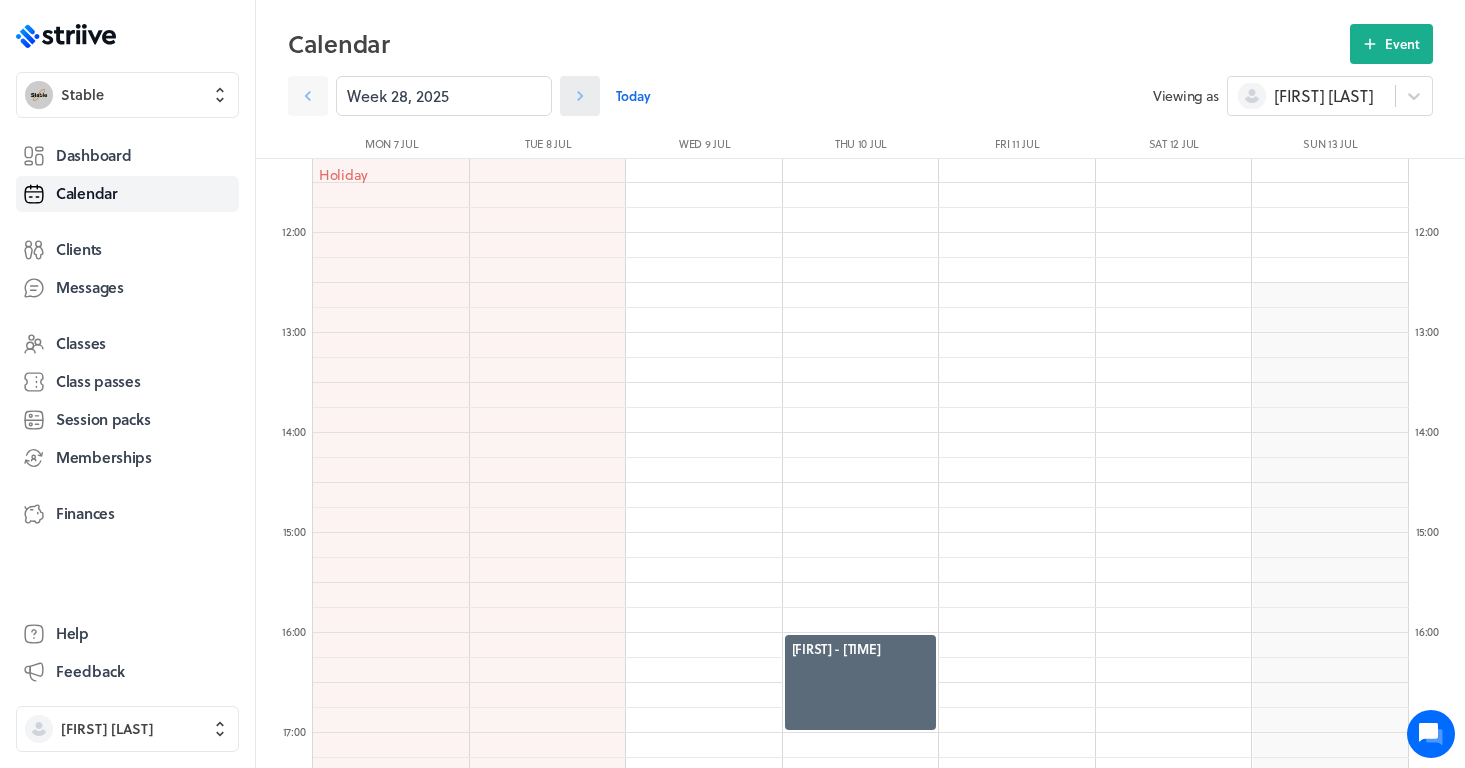click 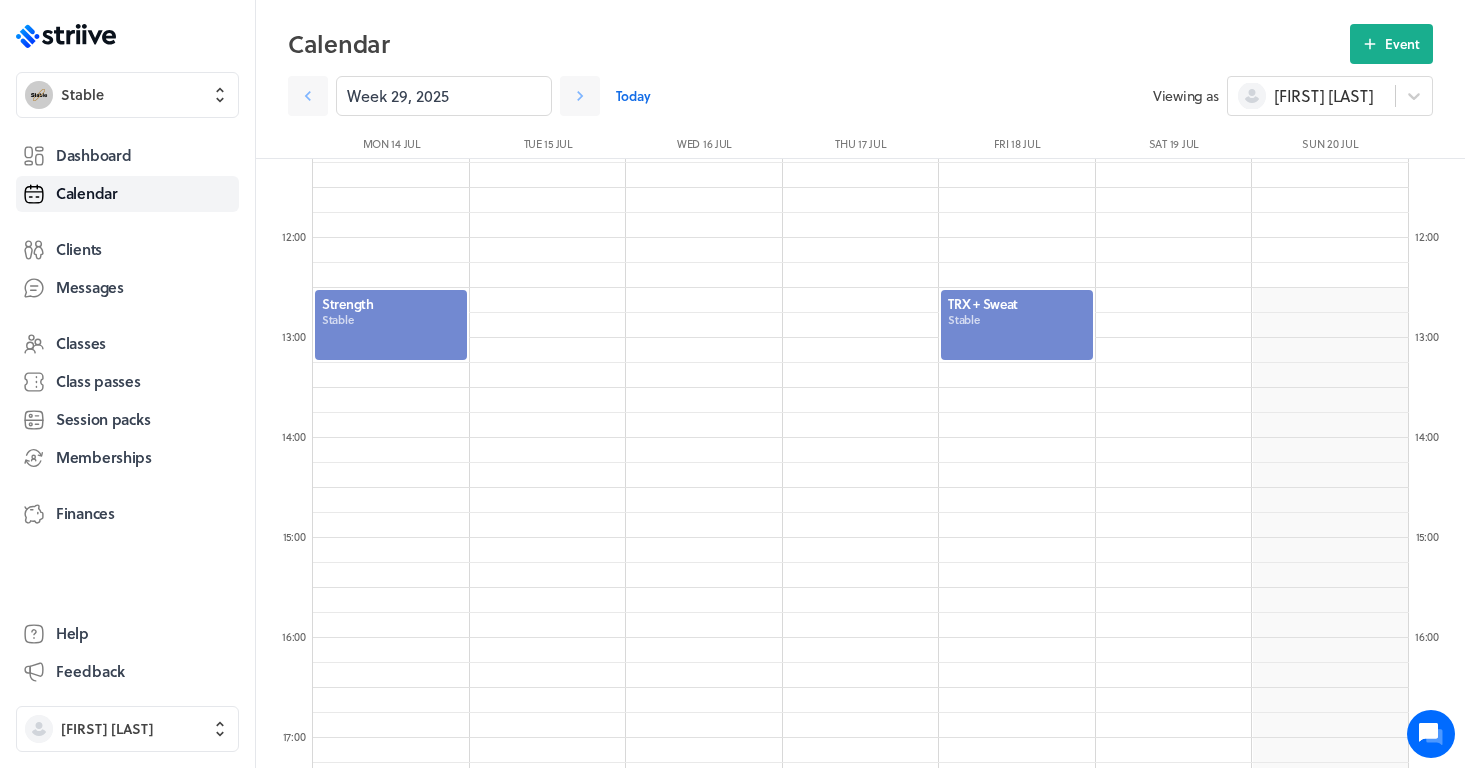 scroll, scrollTop: 1150, scrollLeft: 0, axis: vertical 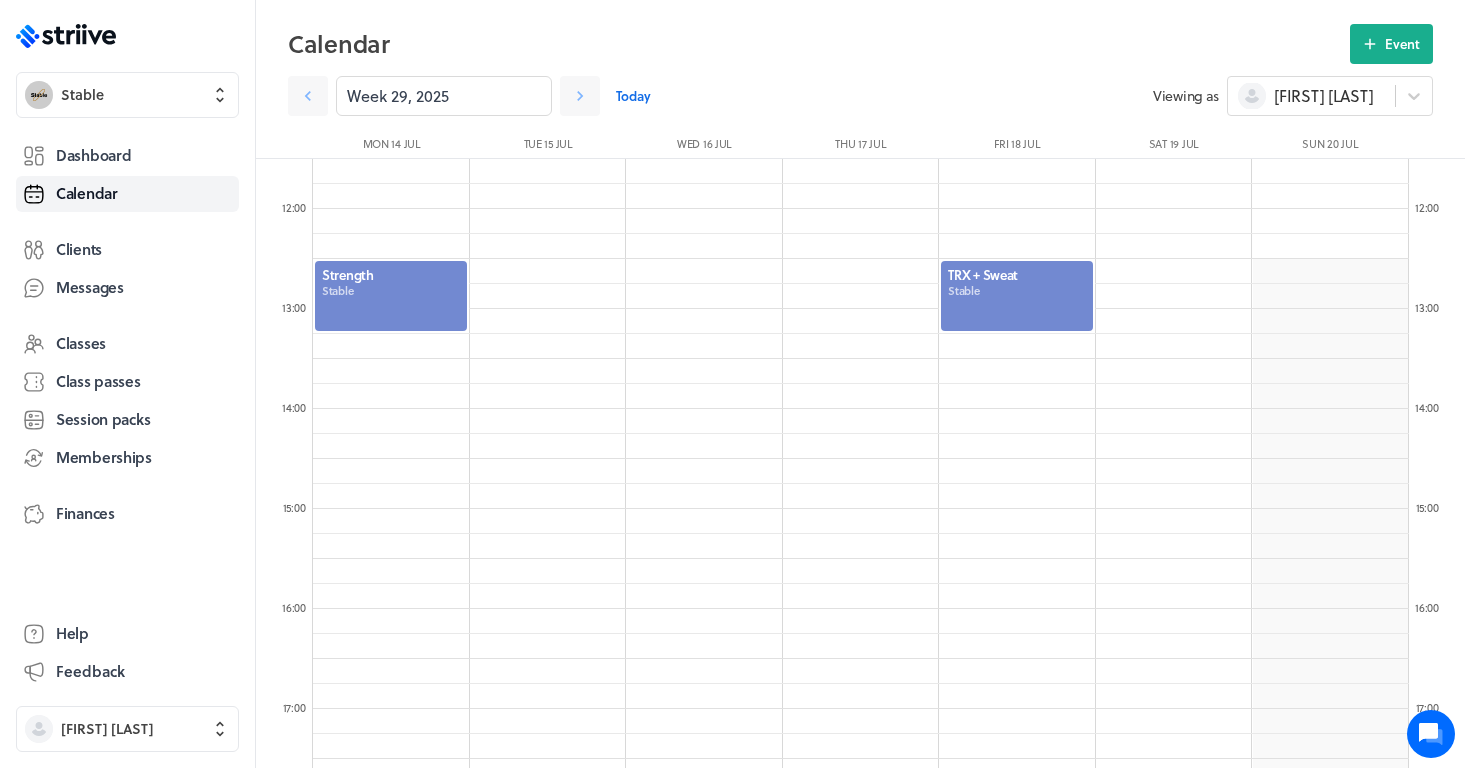 click at bounding box center [391, 296] 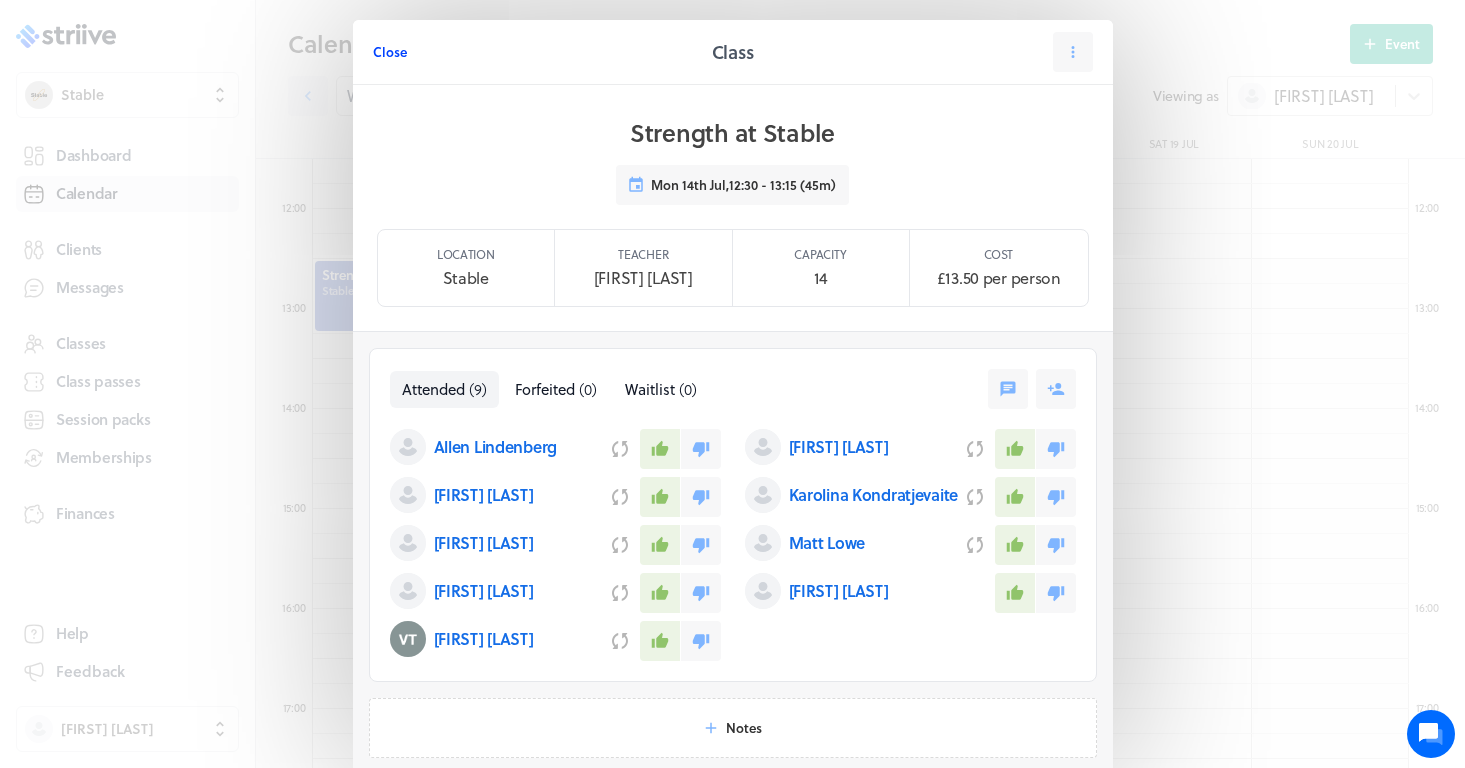 click on "Close" at bounding box center [390, 52] 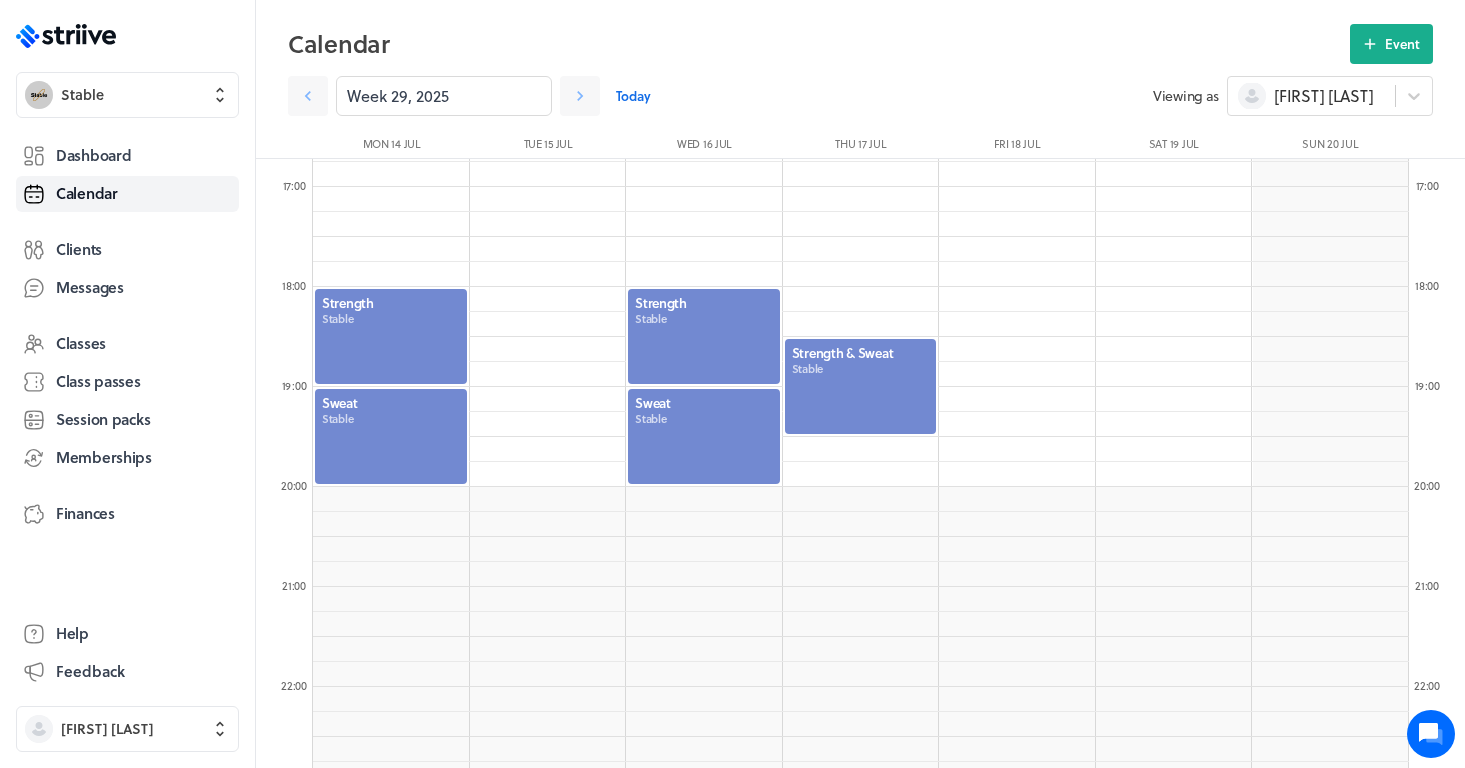 scroll, scrollTop: 1682, scrollLeft: 0, axis: vertical 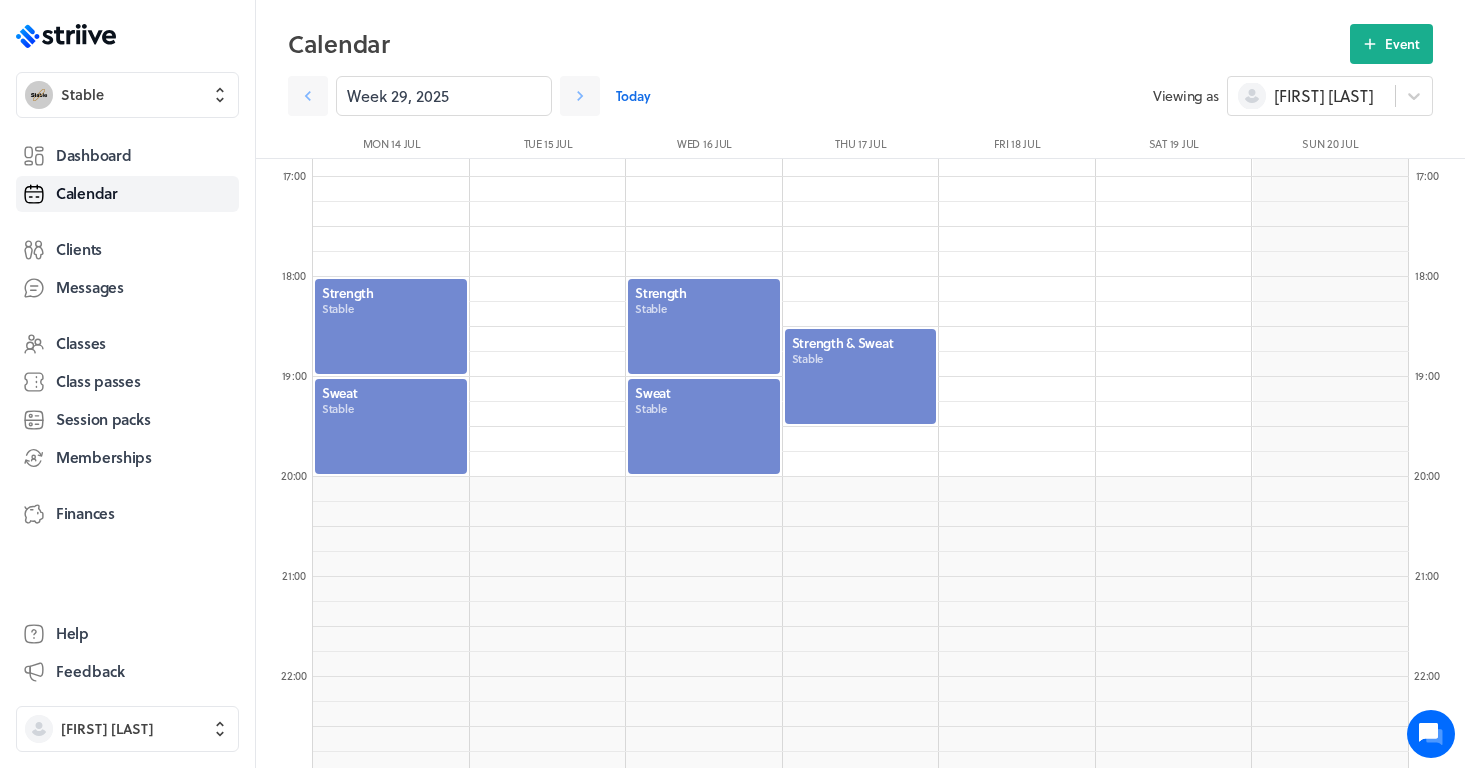 click at bounding box center [391, 326] 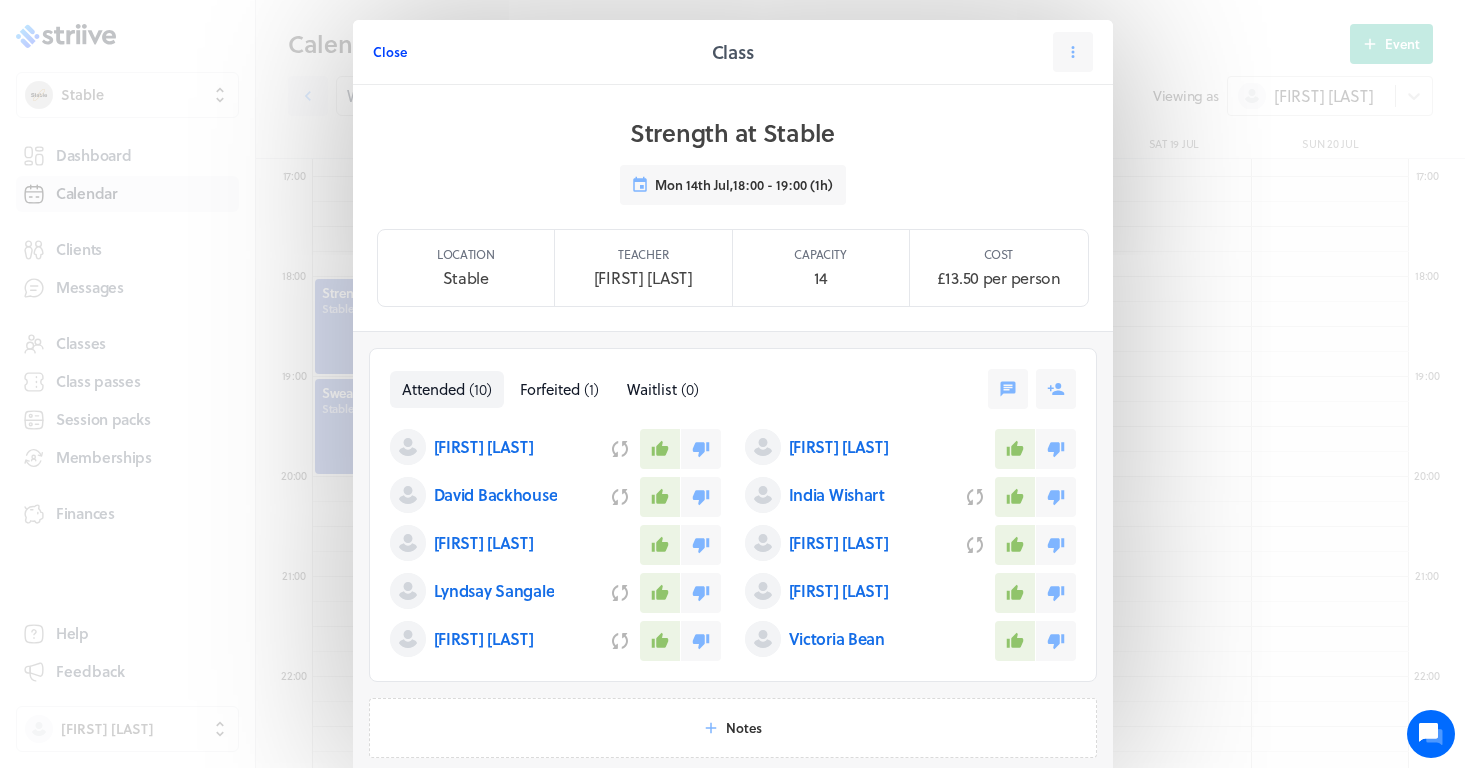 click on "Close" at bounding box center (390, 52) 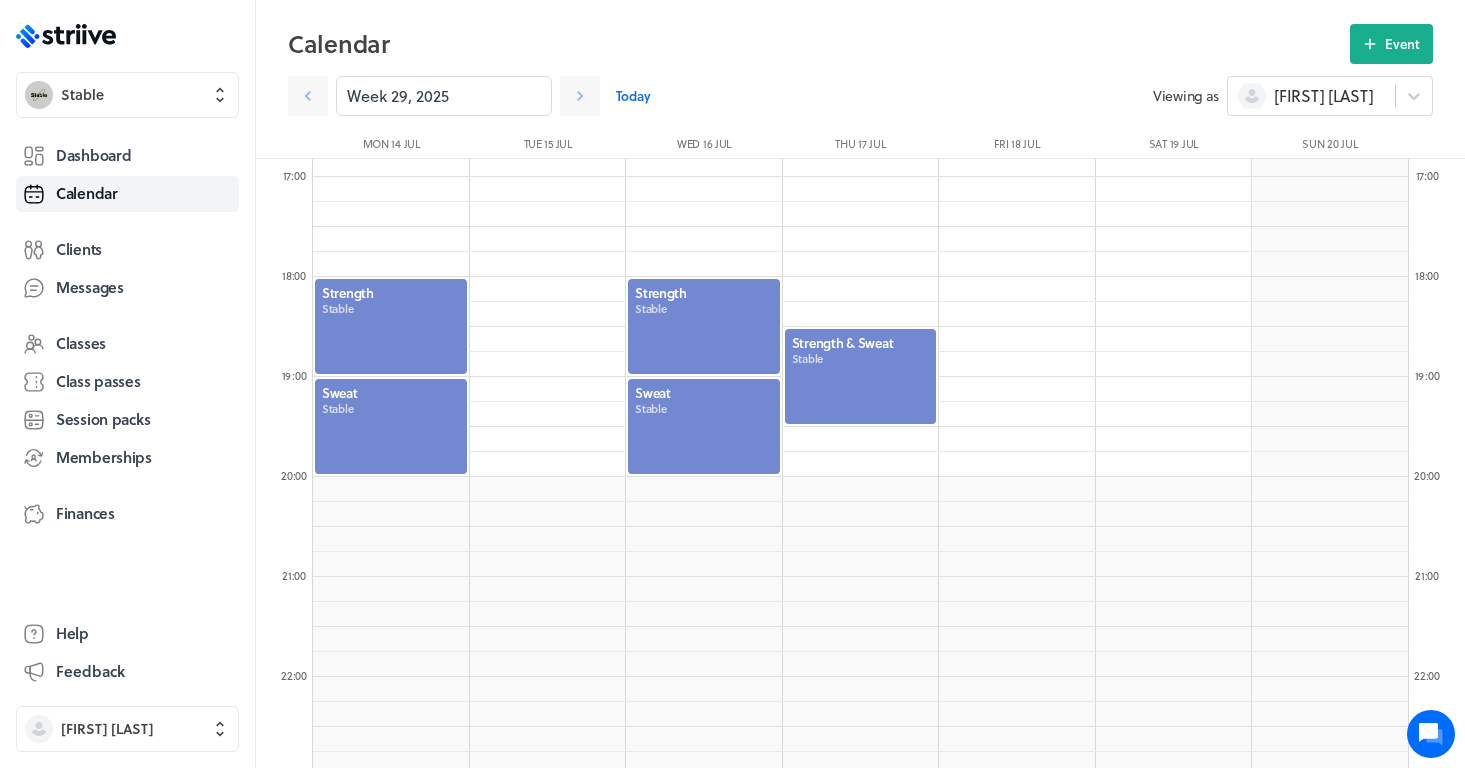 click at bounding box center (391, 426) 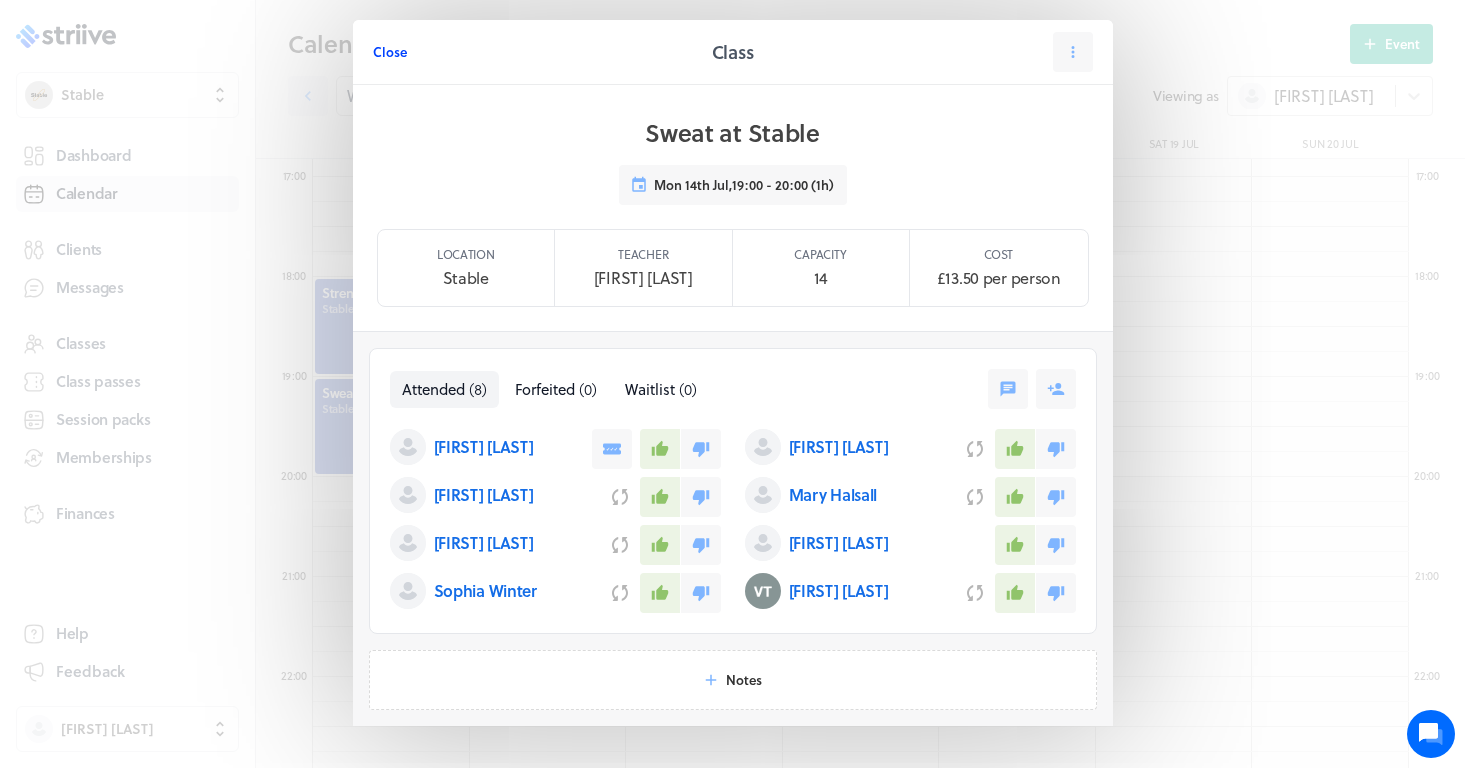 click on "Close" at bounding box center [390, 52] 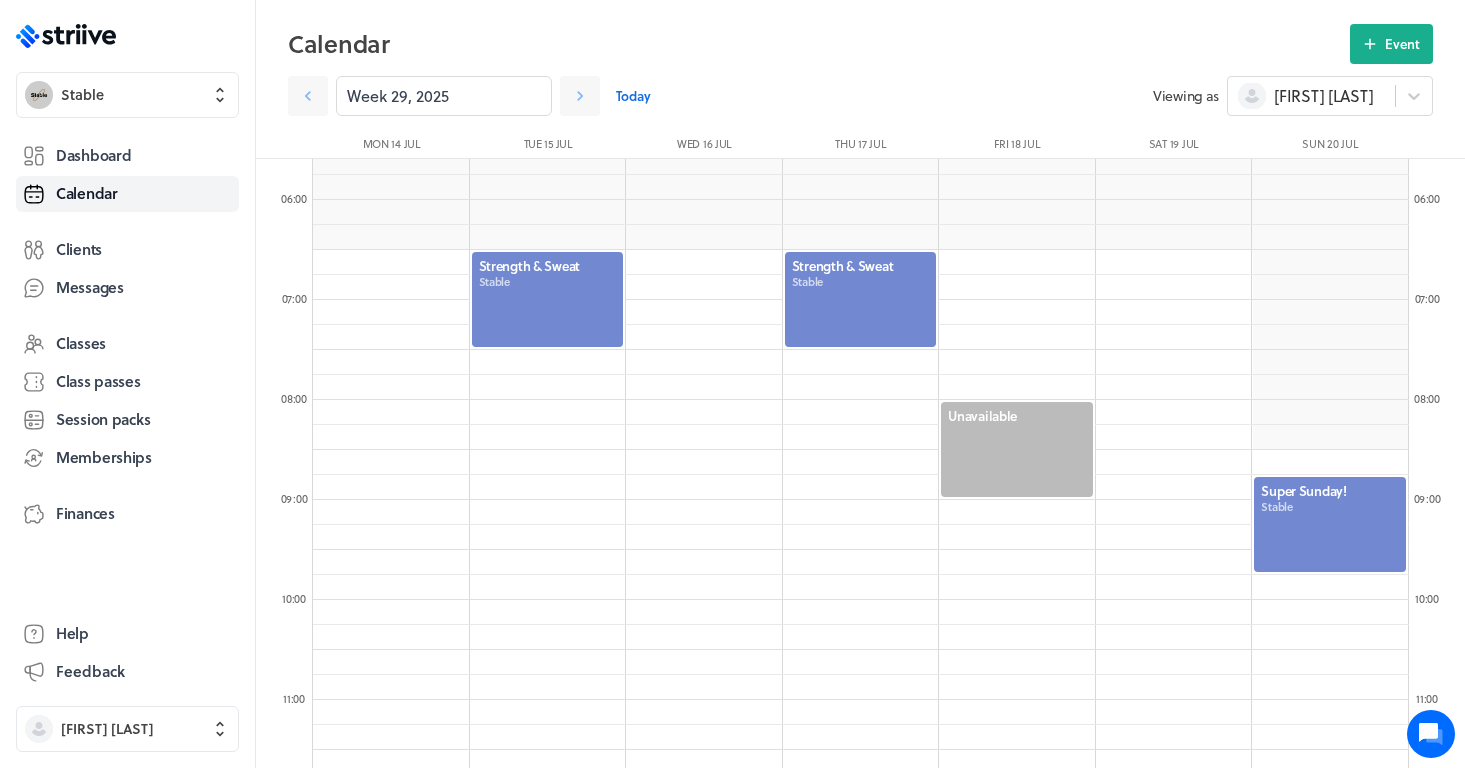 scroll, scrollTop: 458, scrollLeft: 0, axis: vertical 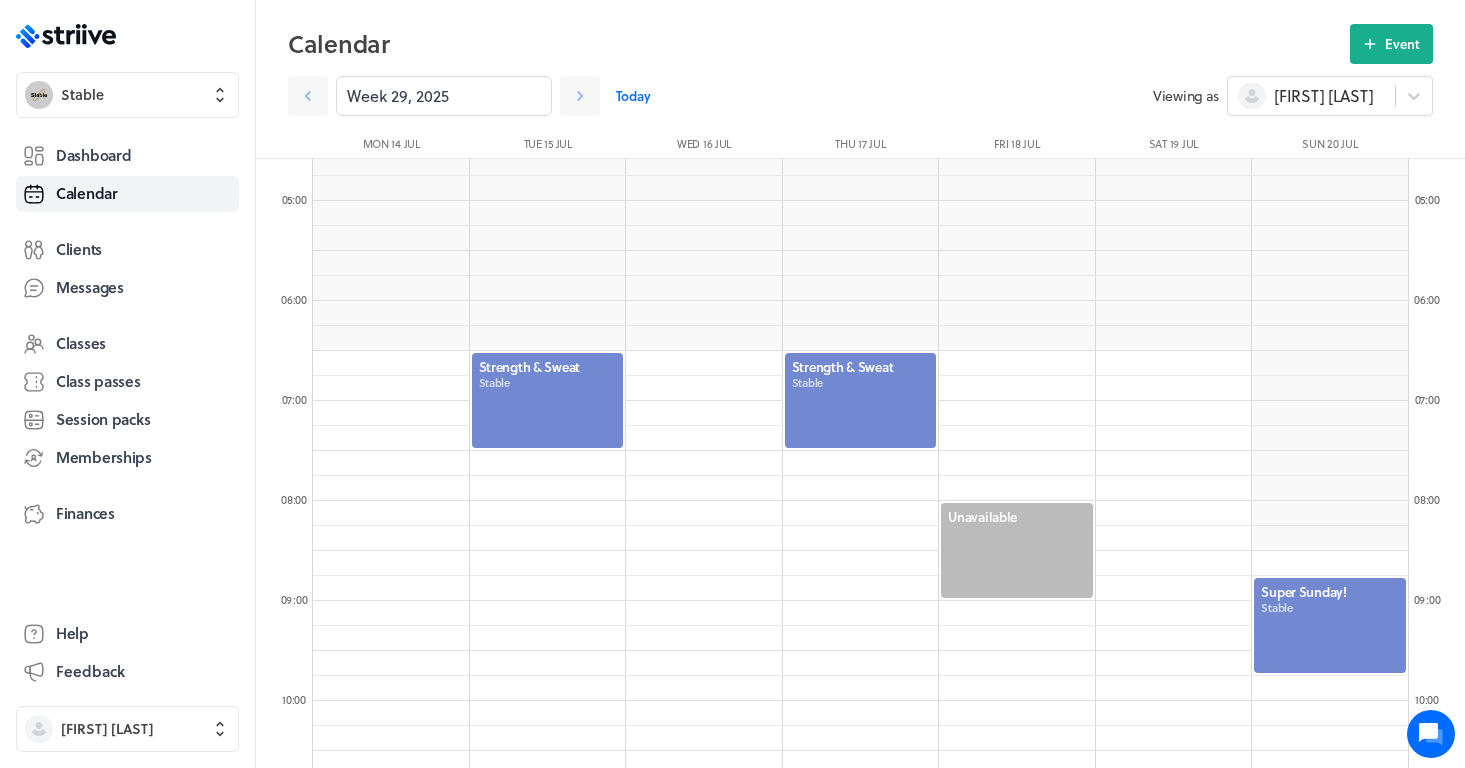 click at bounding box center (548, 400) 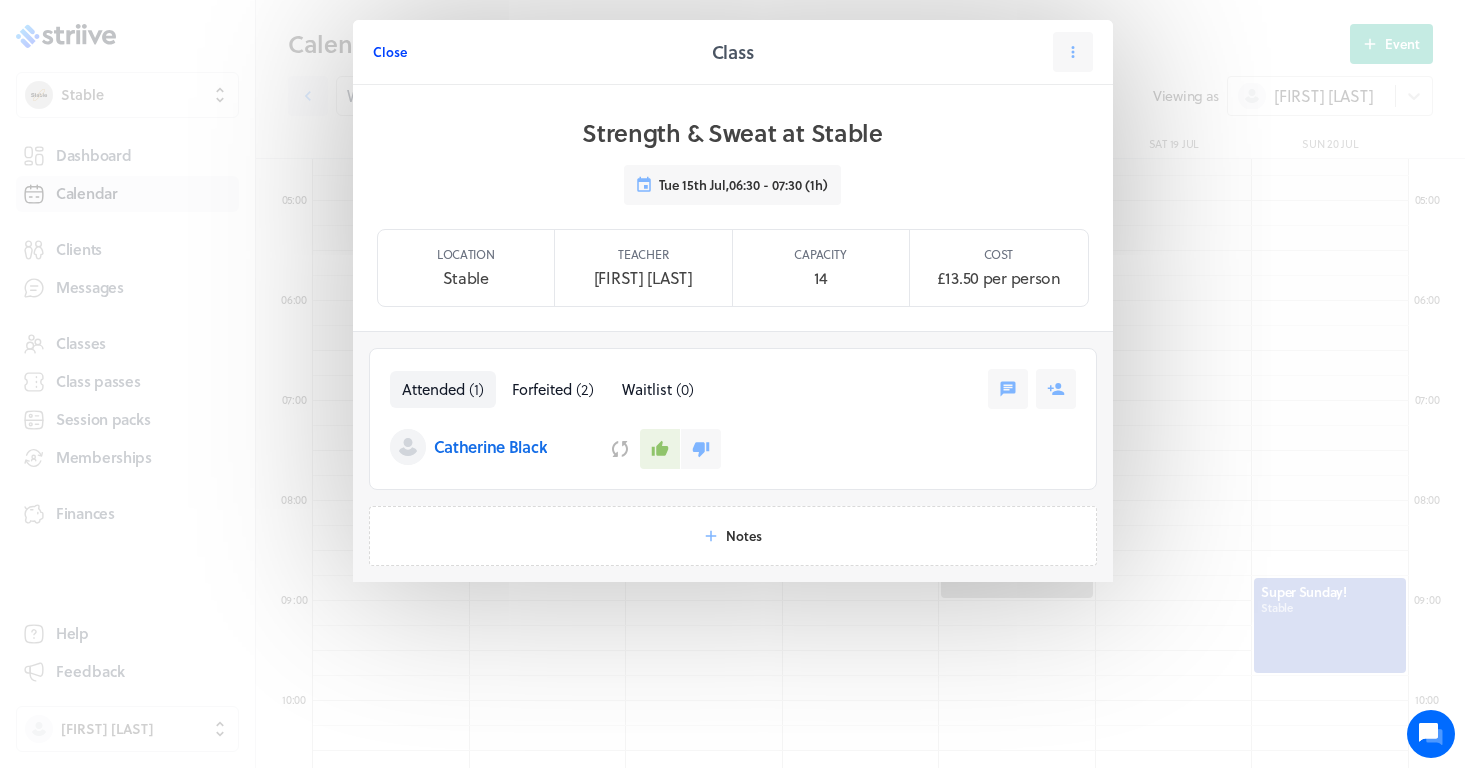 click on "Close" at bounding box center [390, 52] 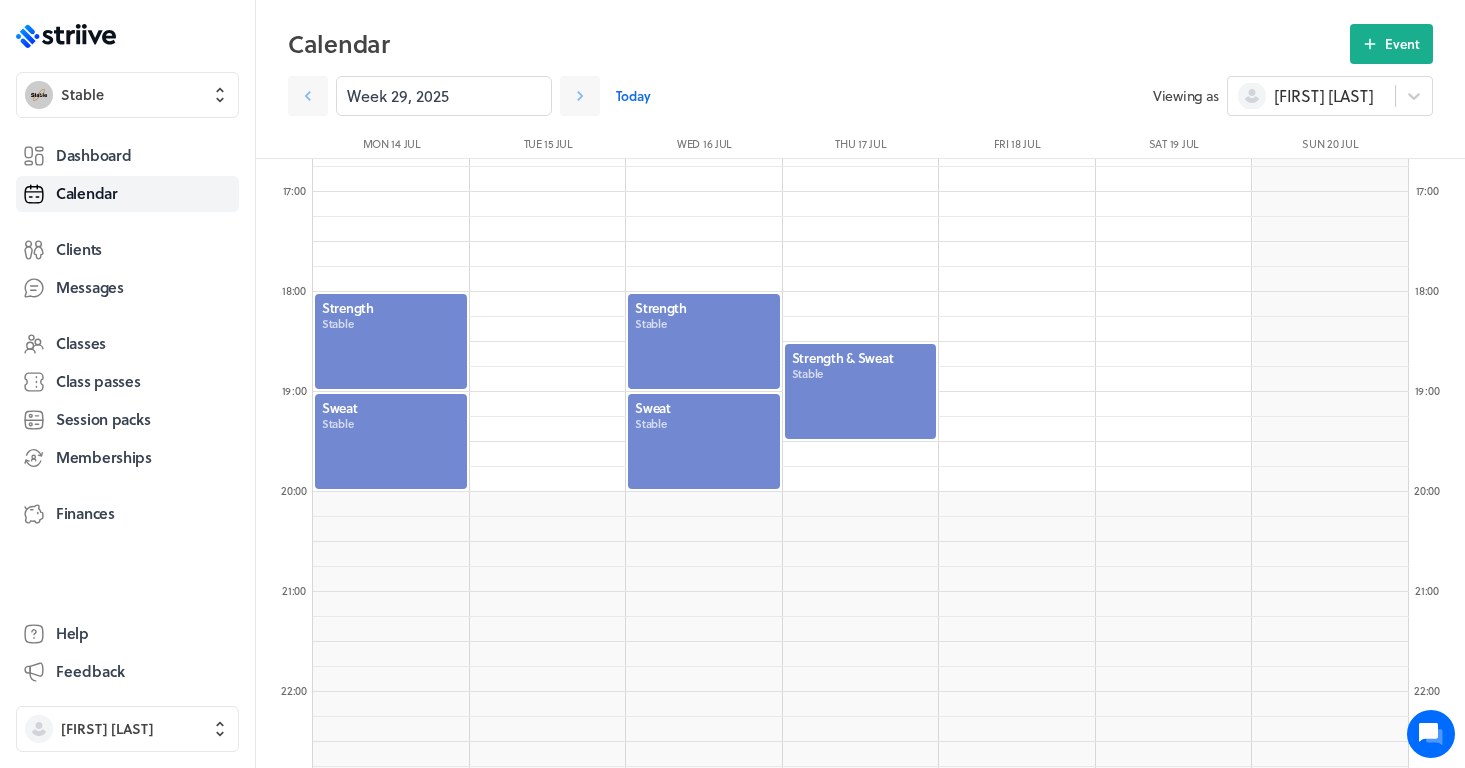 scroll, scrollTop: 1671, scrollLeft: 0, axis: vertical 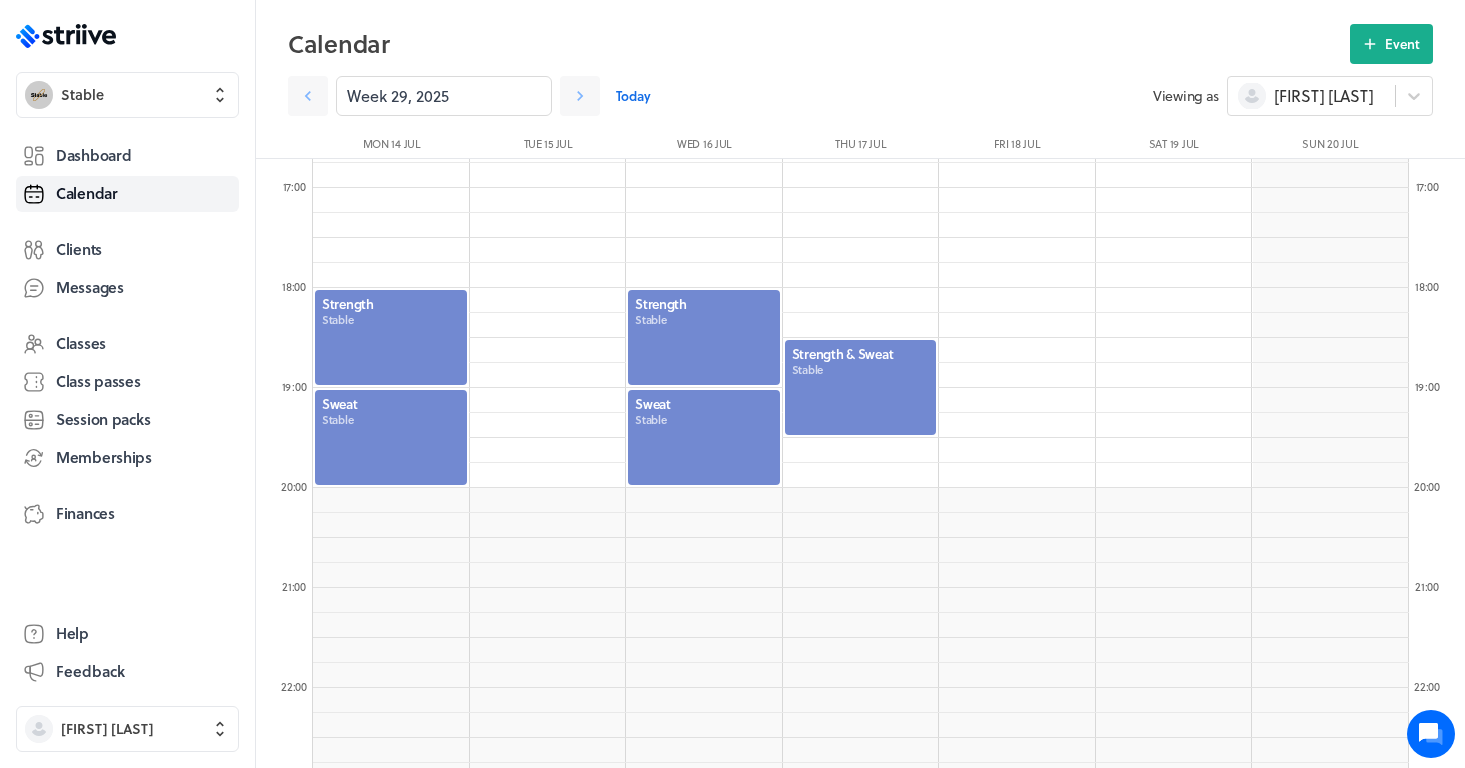 click at bounding box center (704, 337) 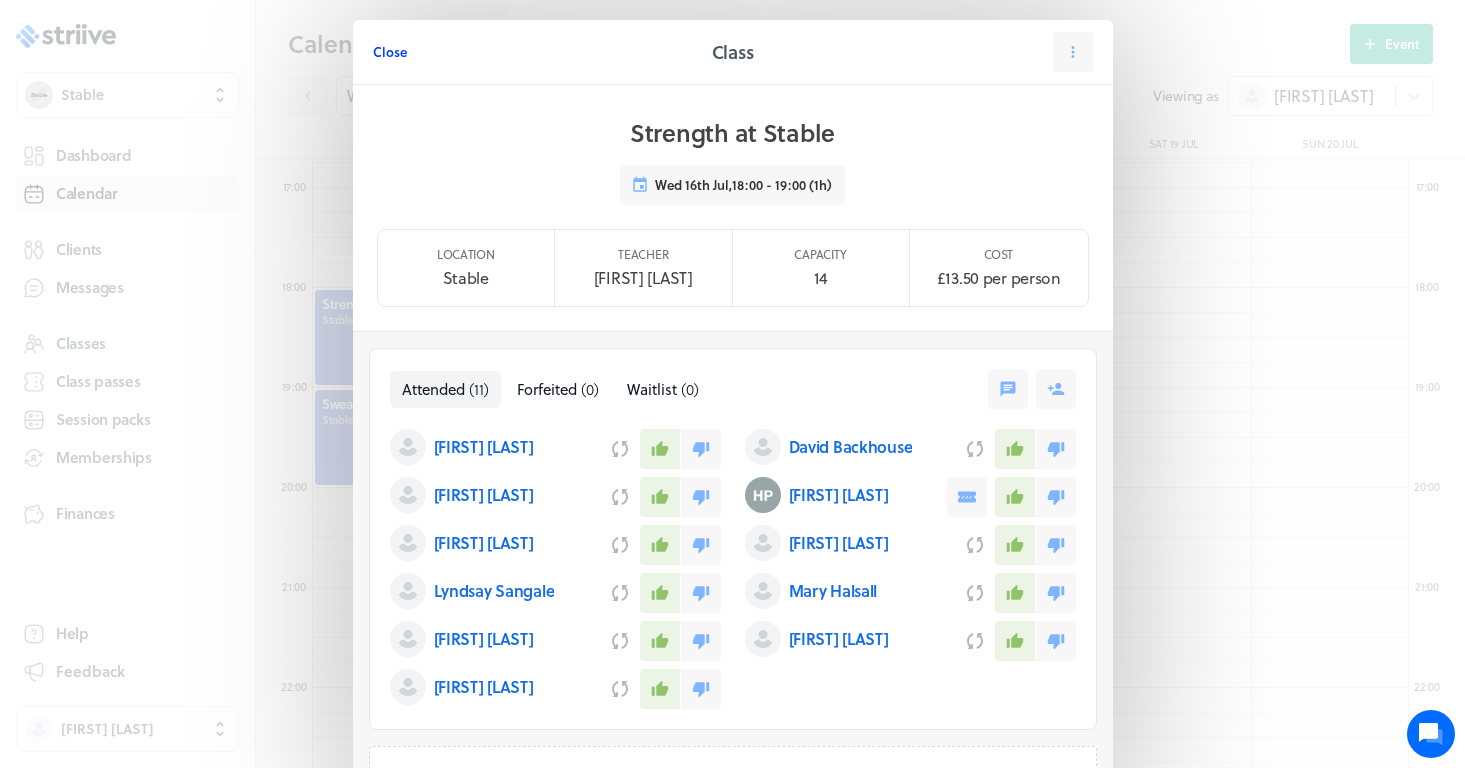 click on "Close" at bounding box center [390, 52] 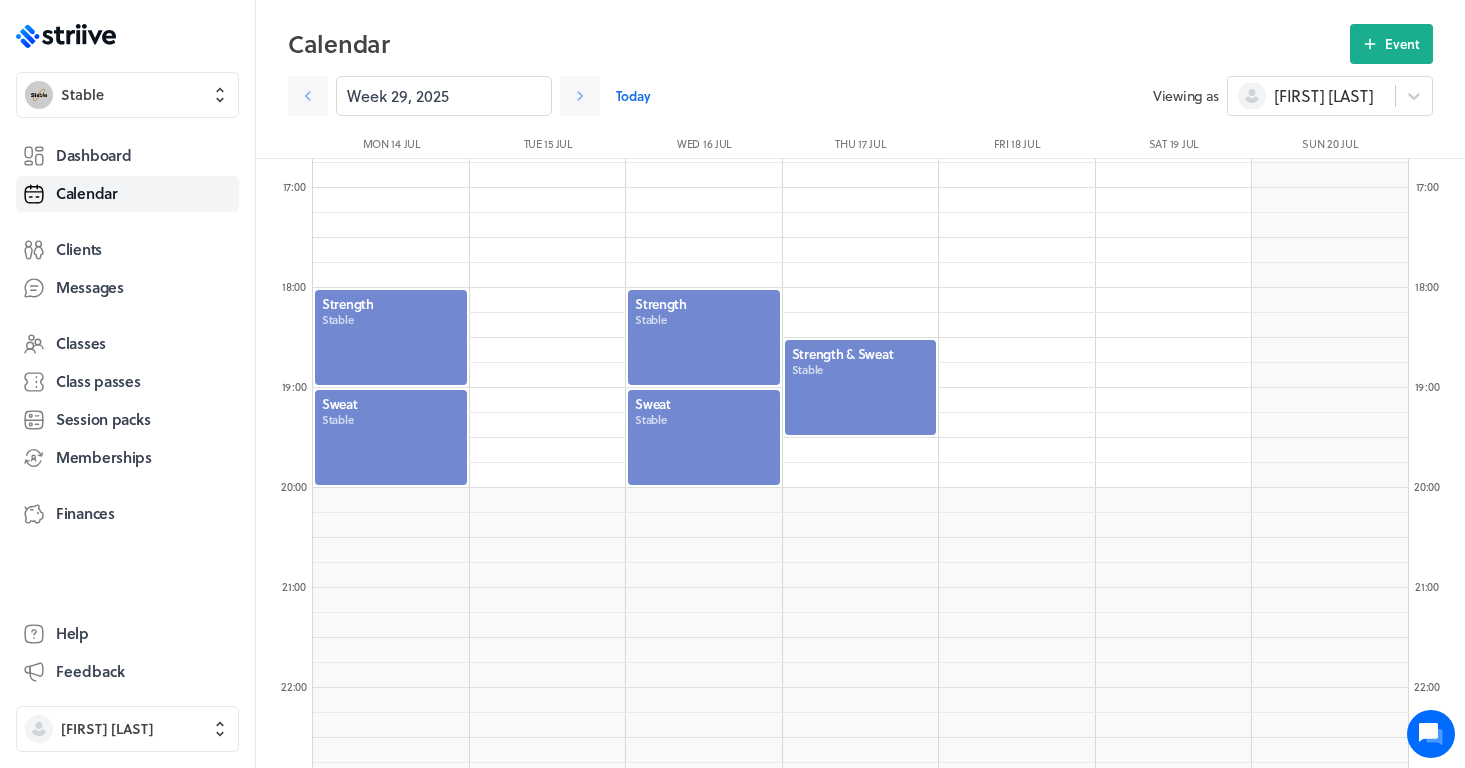 click at bounding box center [704, 437] 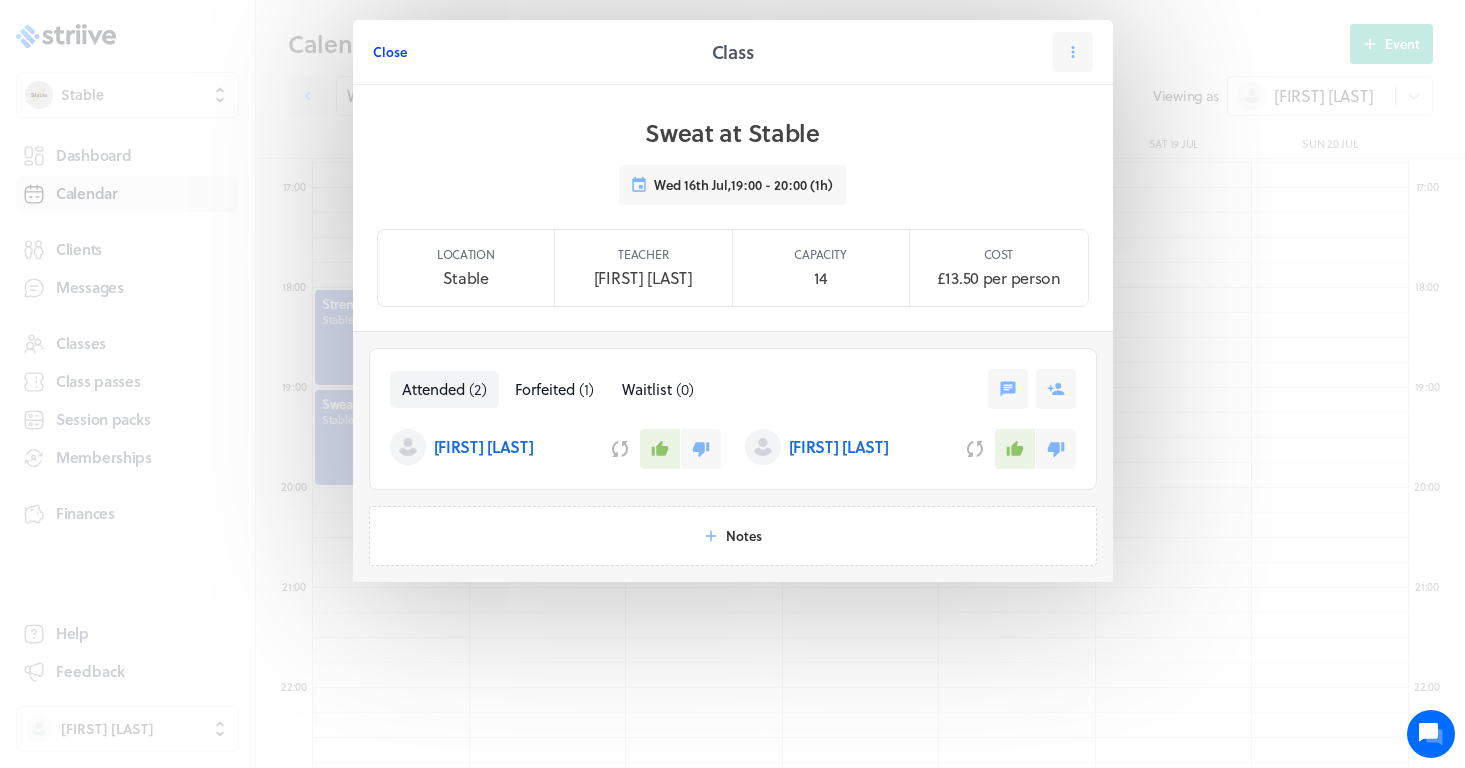click on "Close" at bounding box center (390, 52) 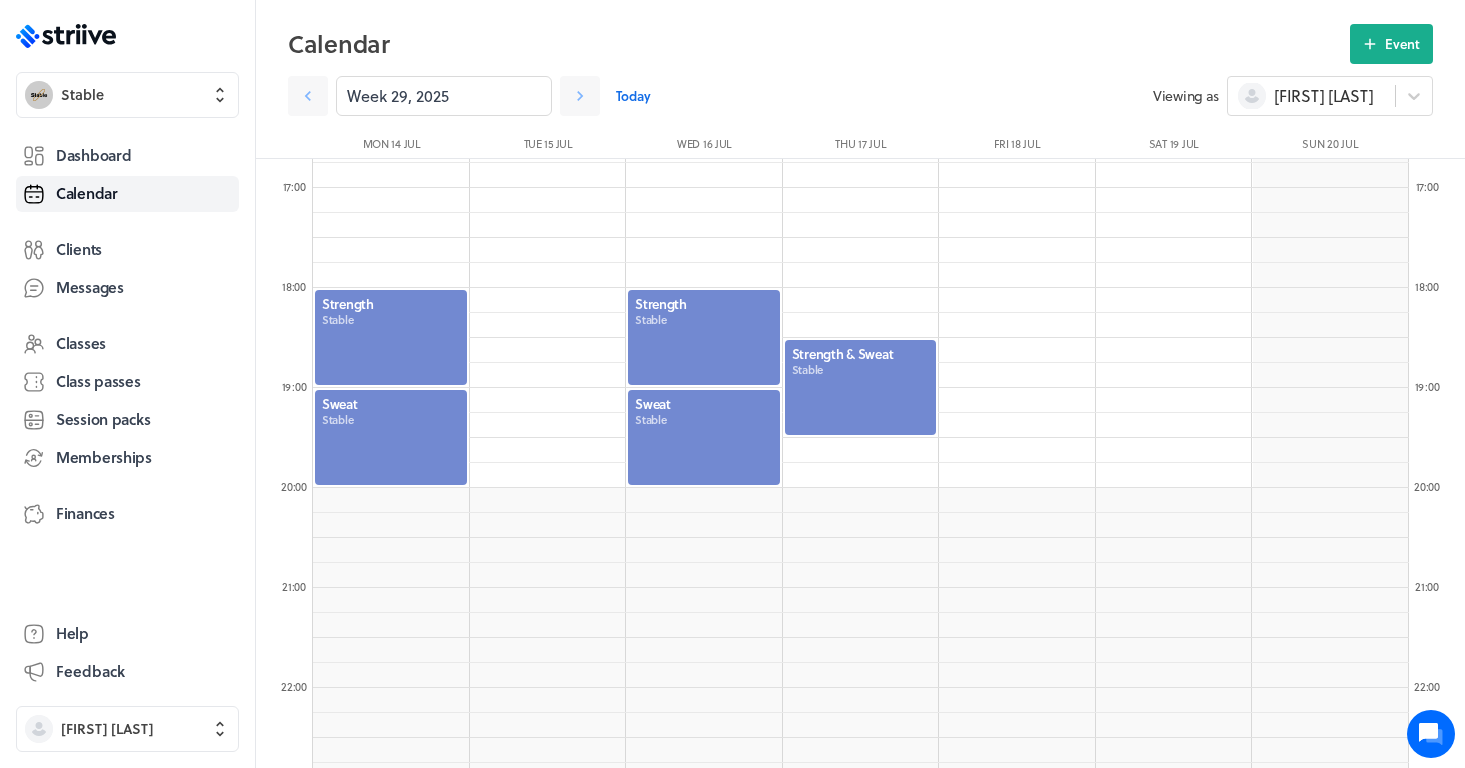 scroll, scrollTop: 1652, scrollLeft: 0, axis: vertical 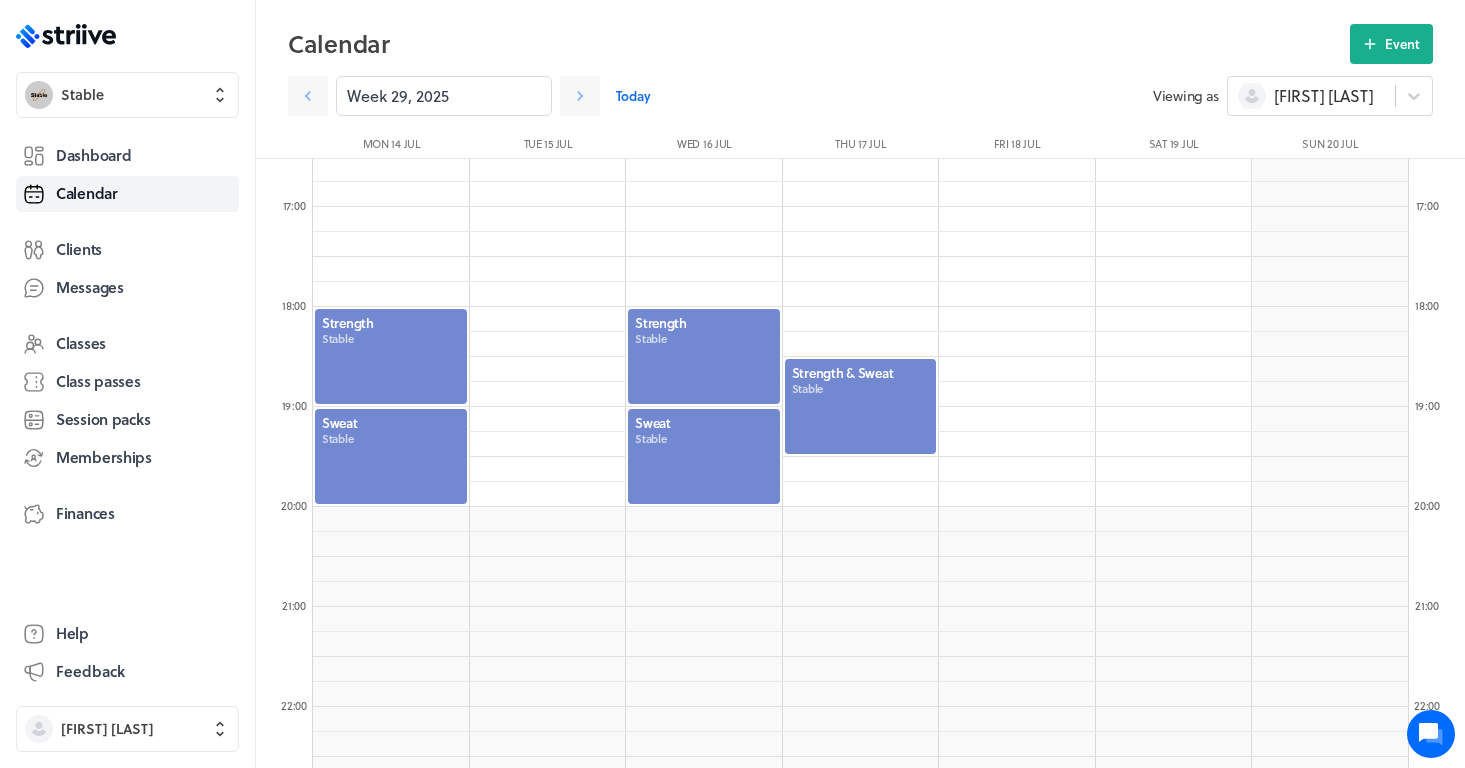 click at bounding box center (861, 406) 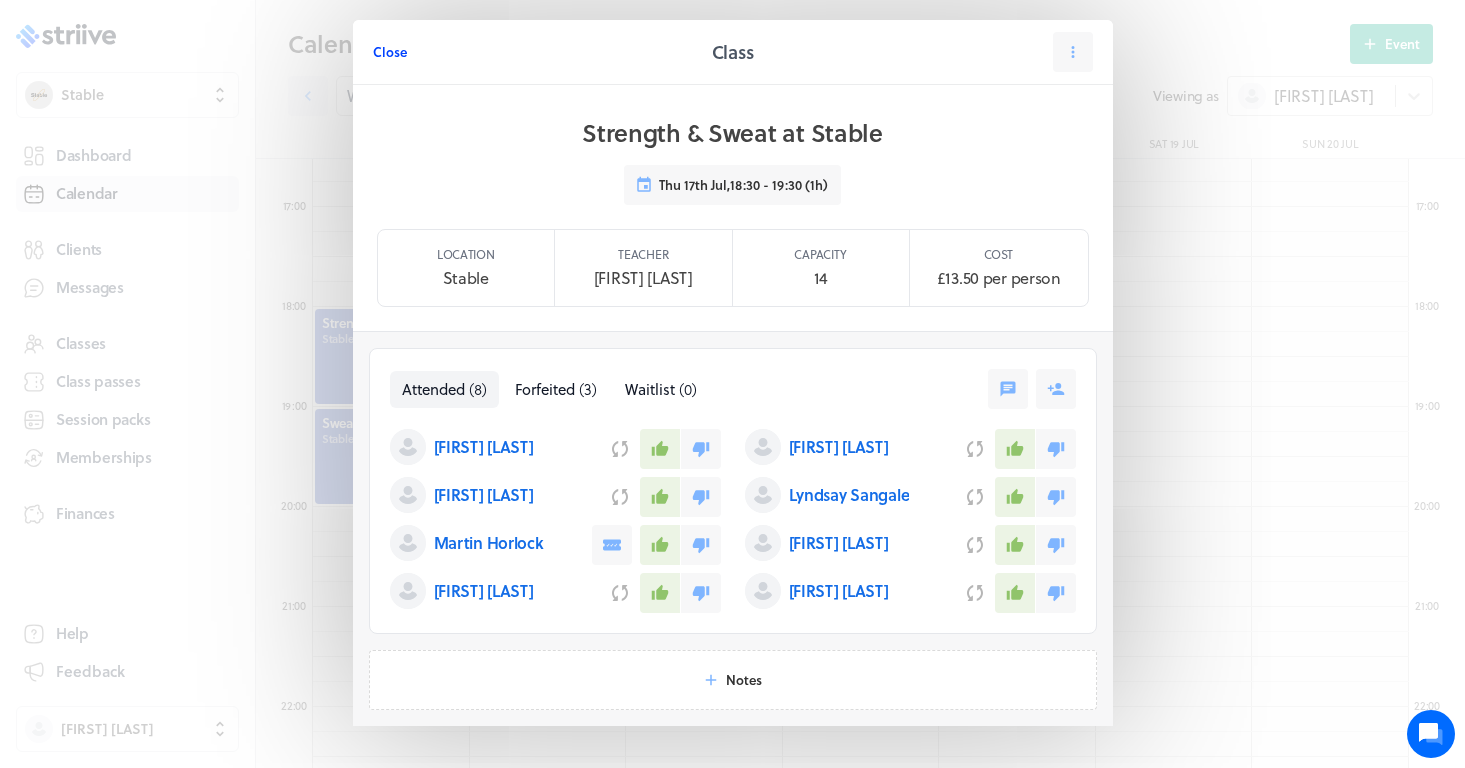 click on "Close" at bounding box center (390, 52) 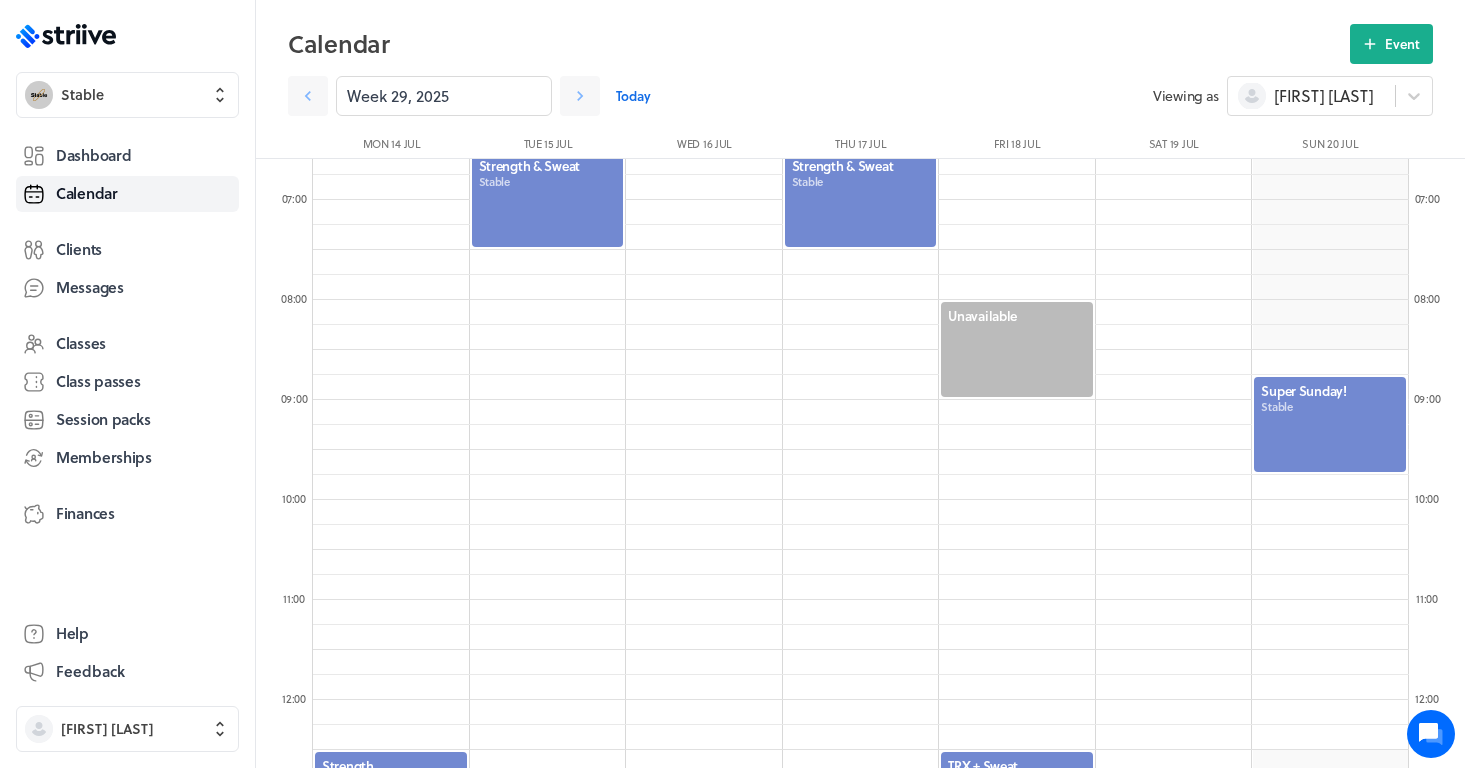 scroll, scrollTop: 572, scrollLeft: 0, axis: vertical 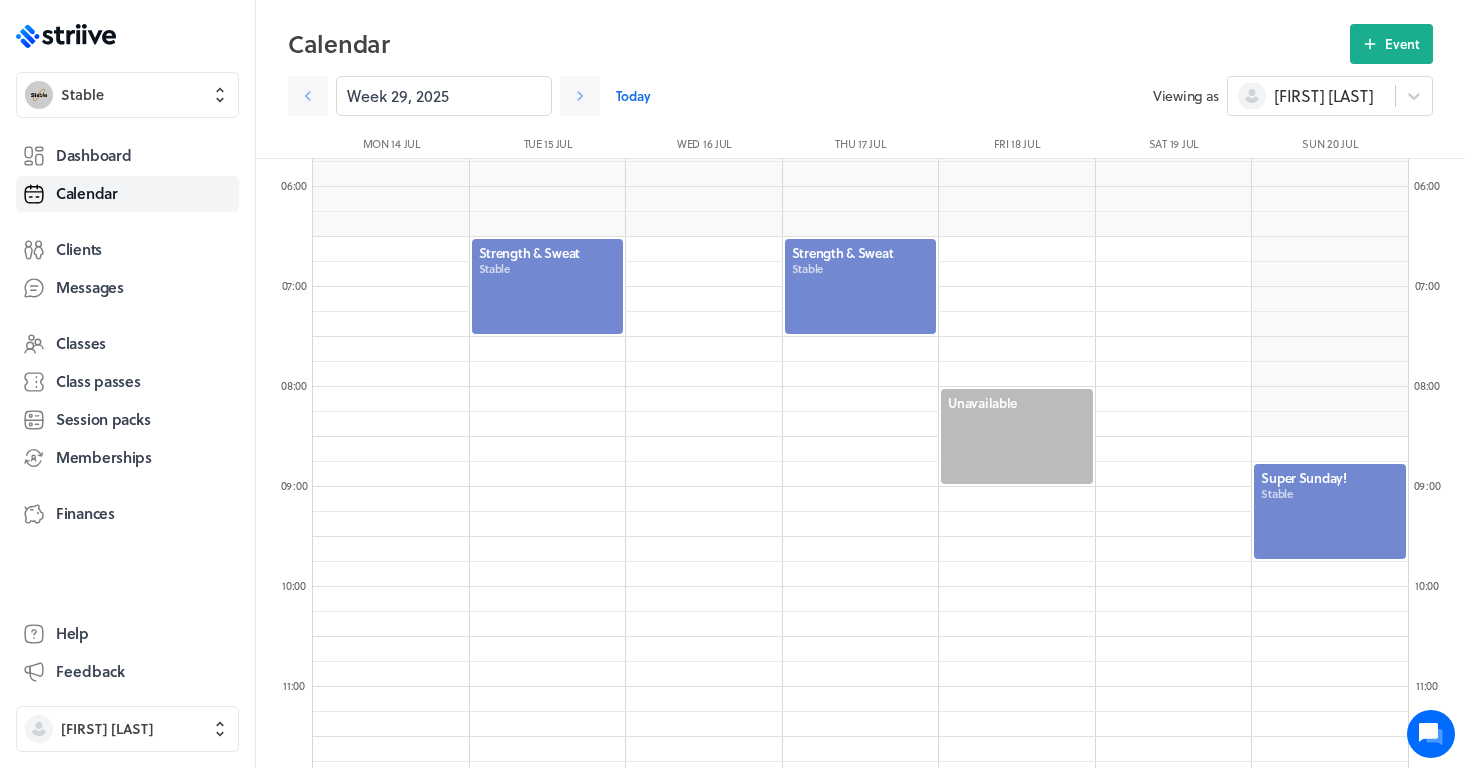 click at bounding box center [861, 286] 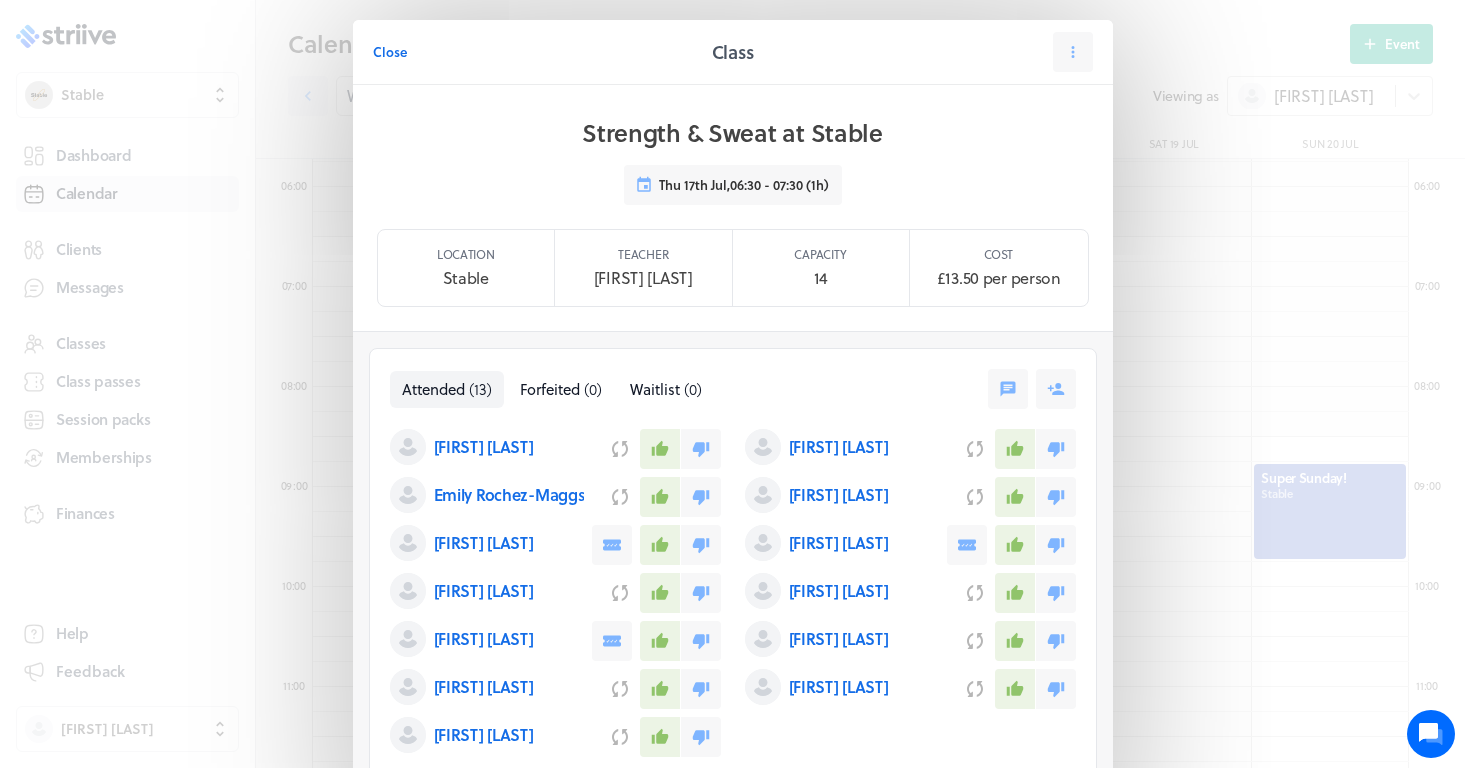 click on "Close" at bounding box center (537, 52) 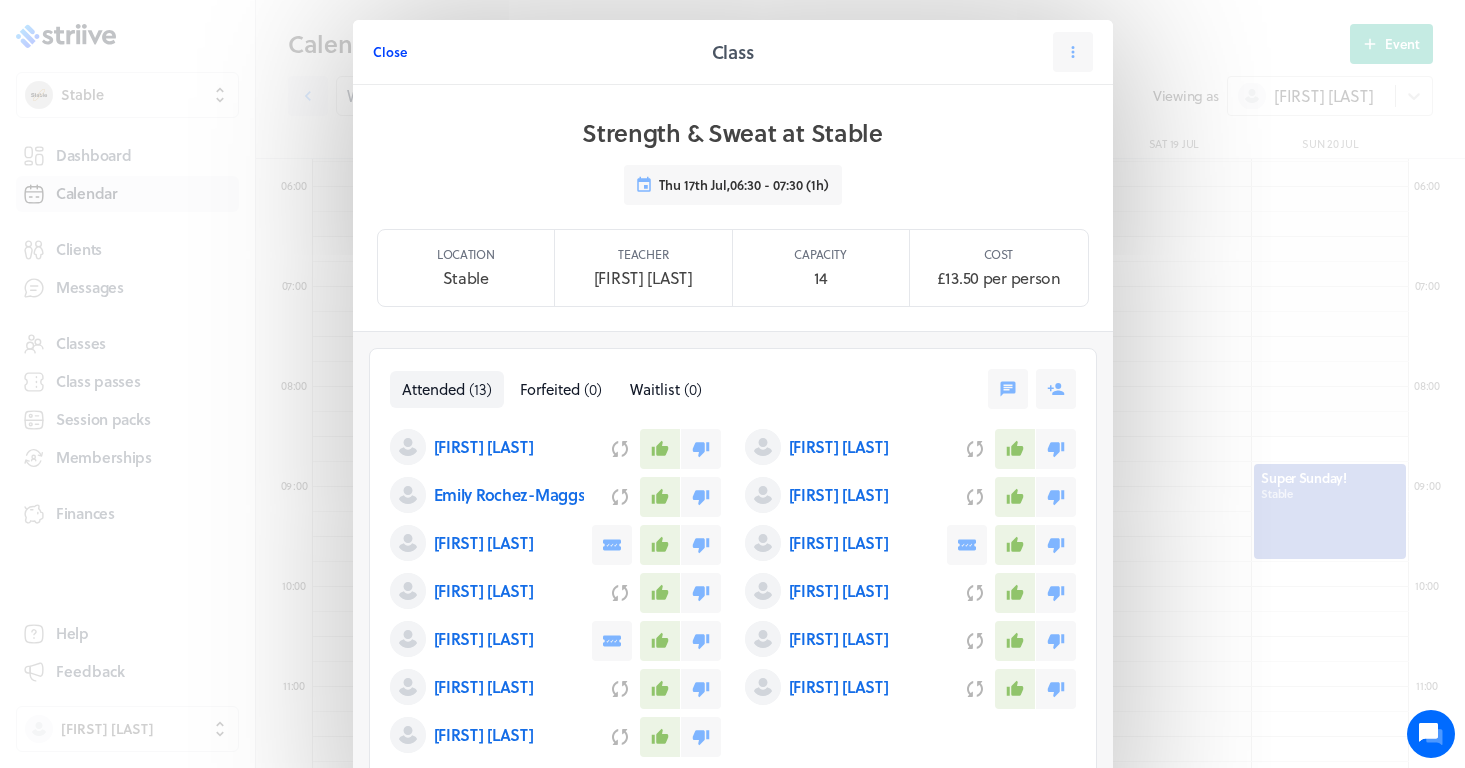 click on "Close" at bounding box center [390, 52] 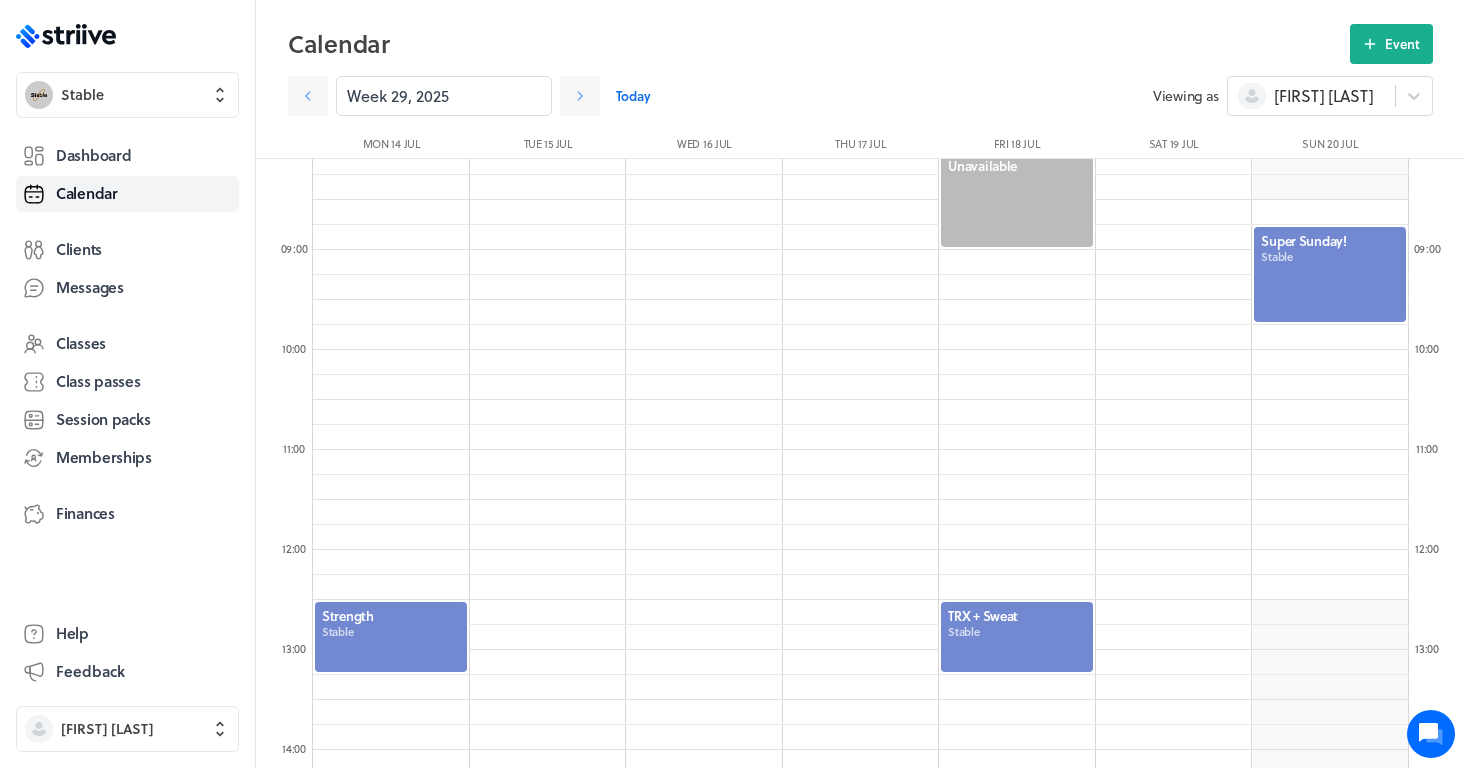 scroll, scrollTop: 817, scrollLeft: 0, axis: vertical 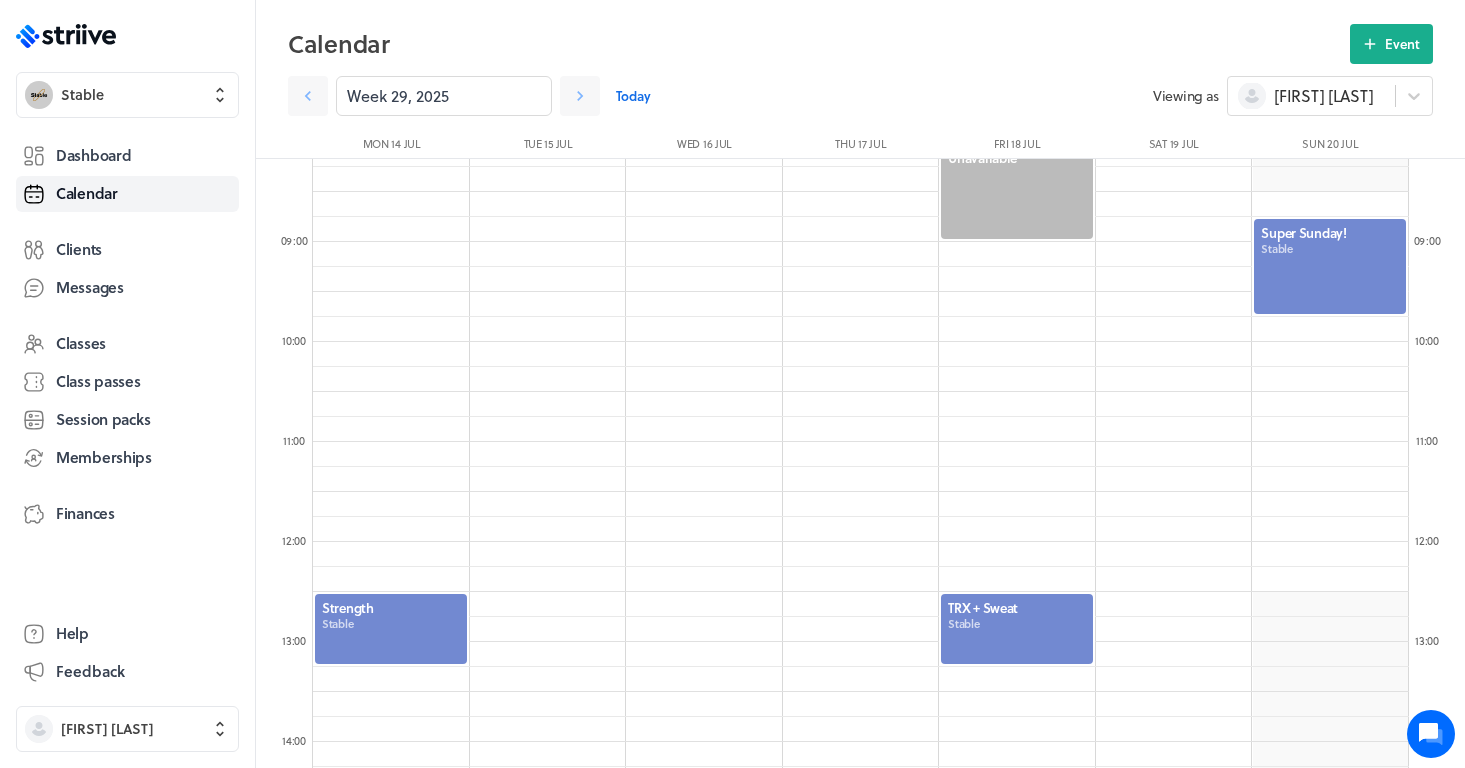 click at bounding box center [1017, 629] 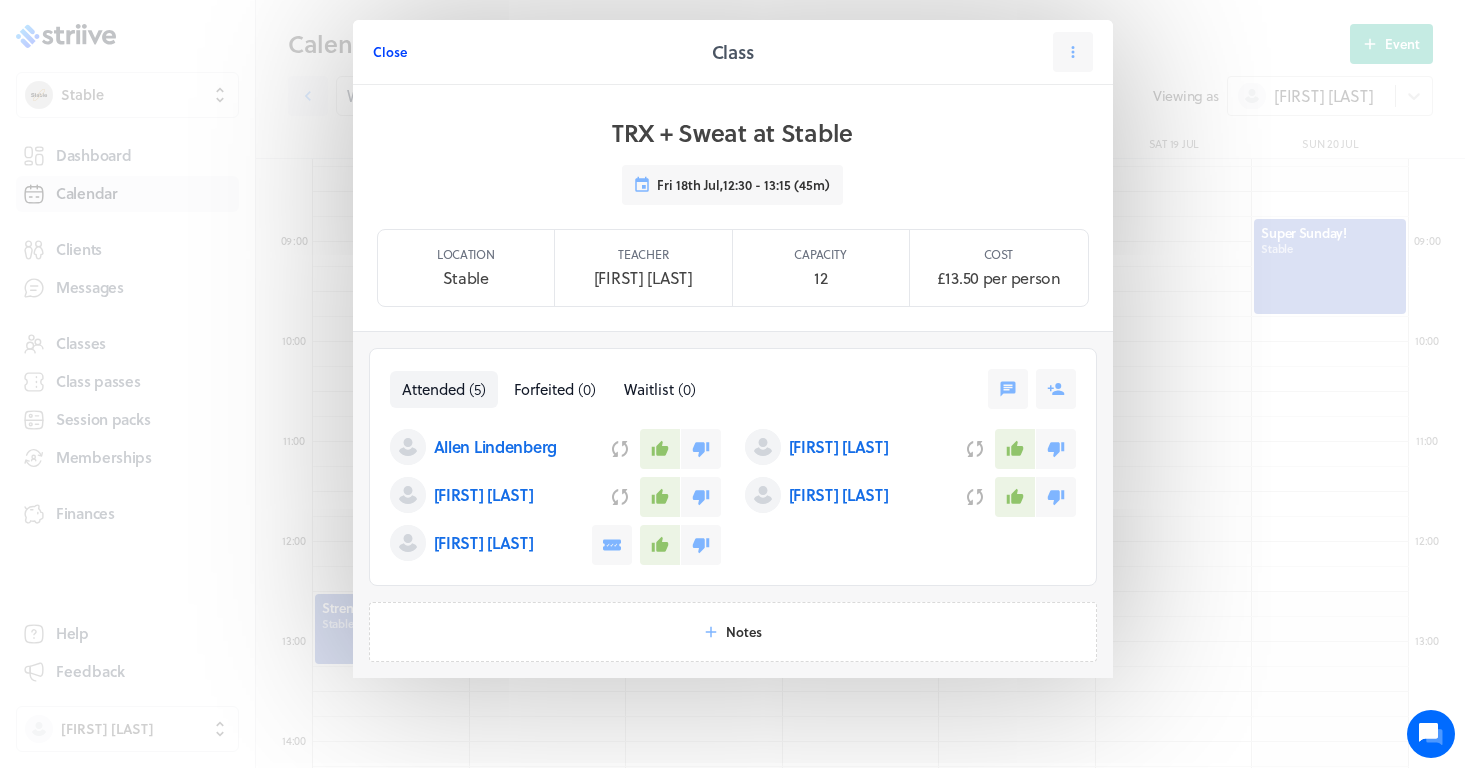 click on "Close" at bounding box center (390, 52) 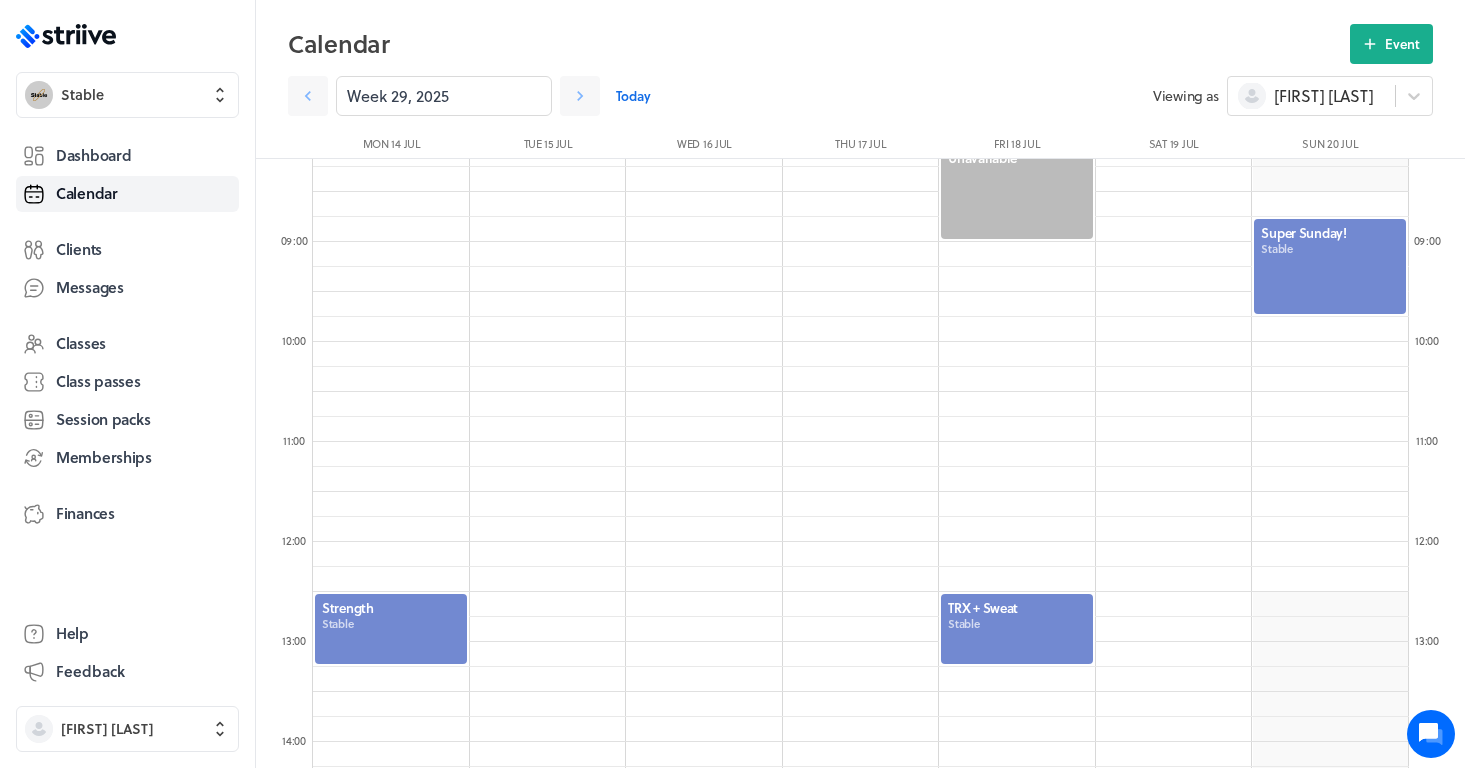 click at bounding box center (1330, 266) 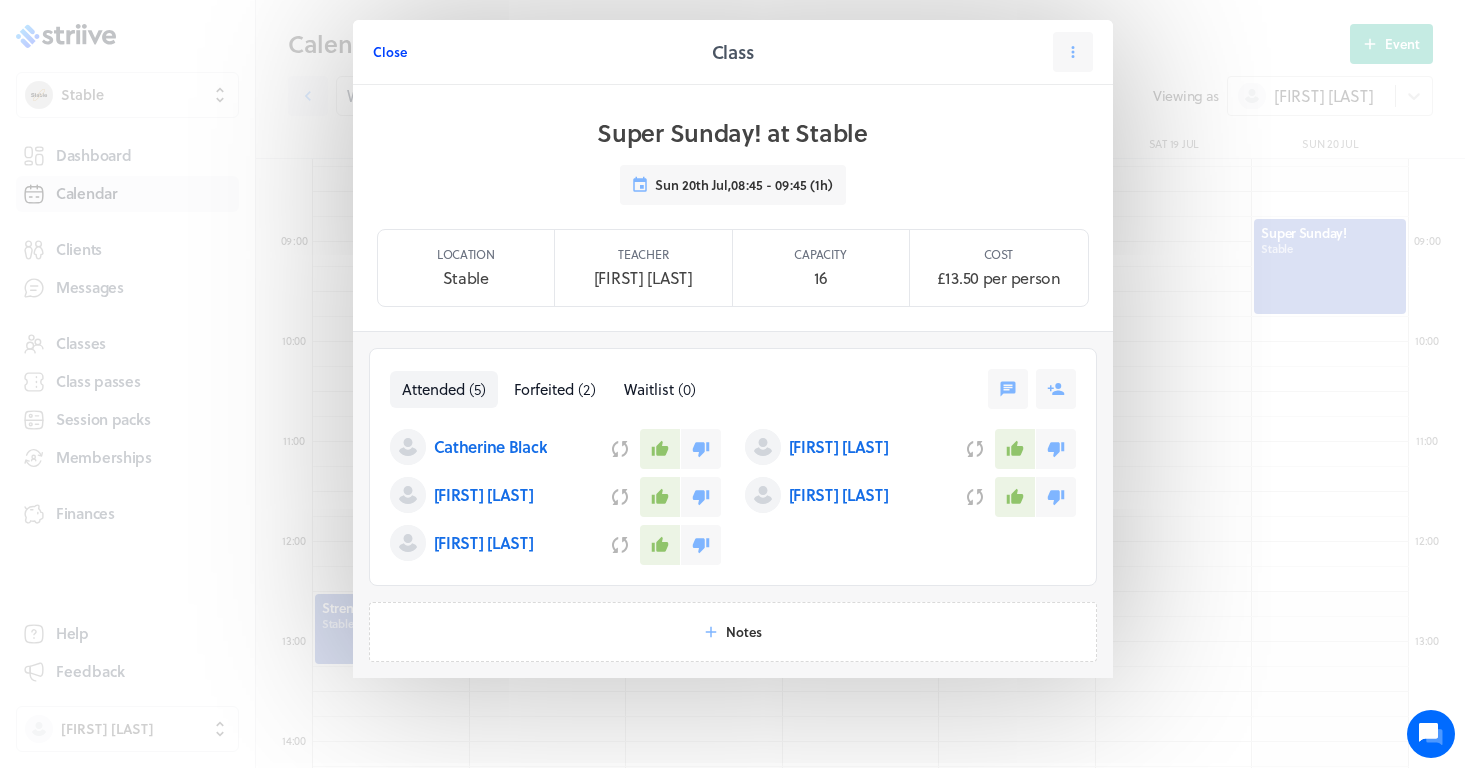 click on "Close" at bounding box center (390, 52) 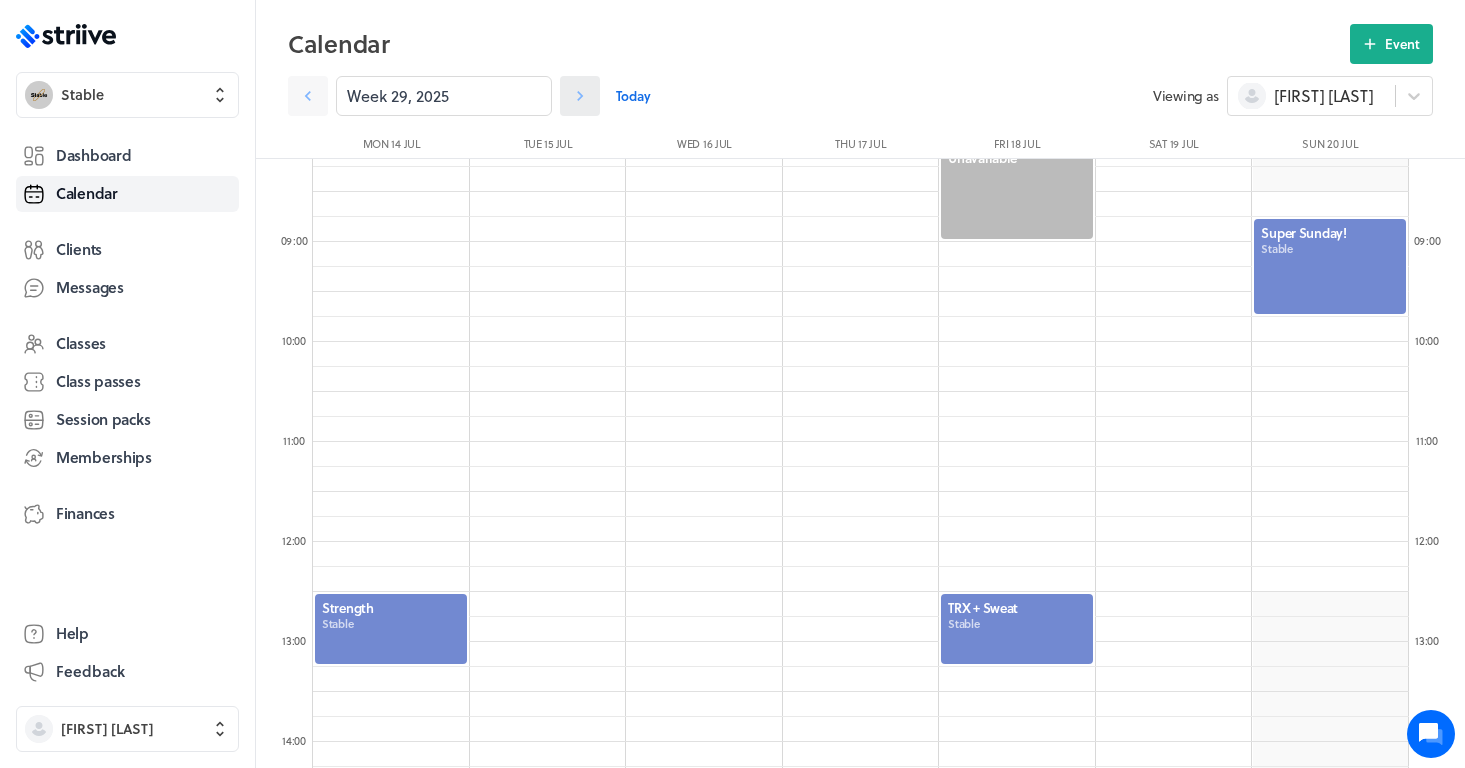 click 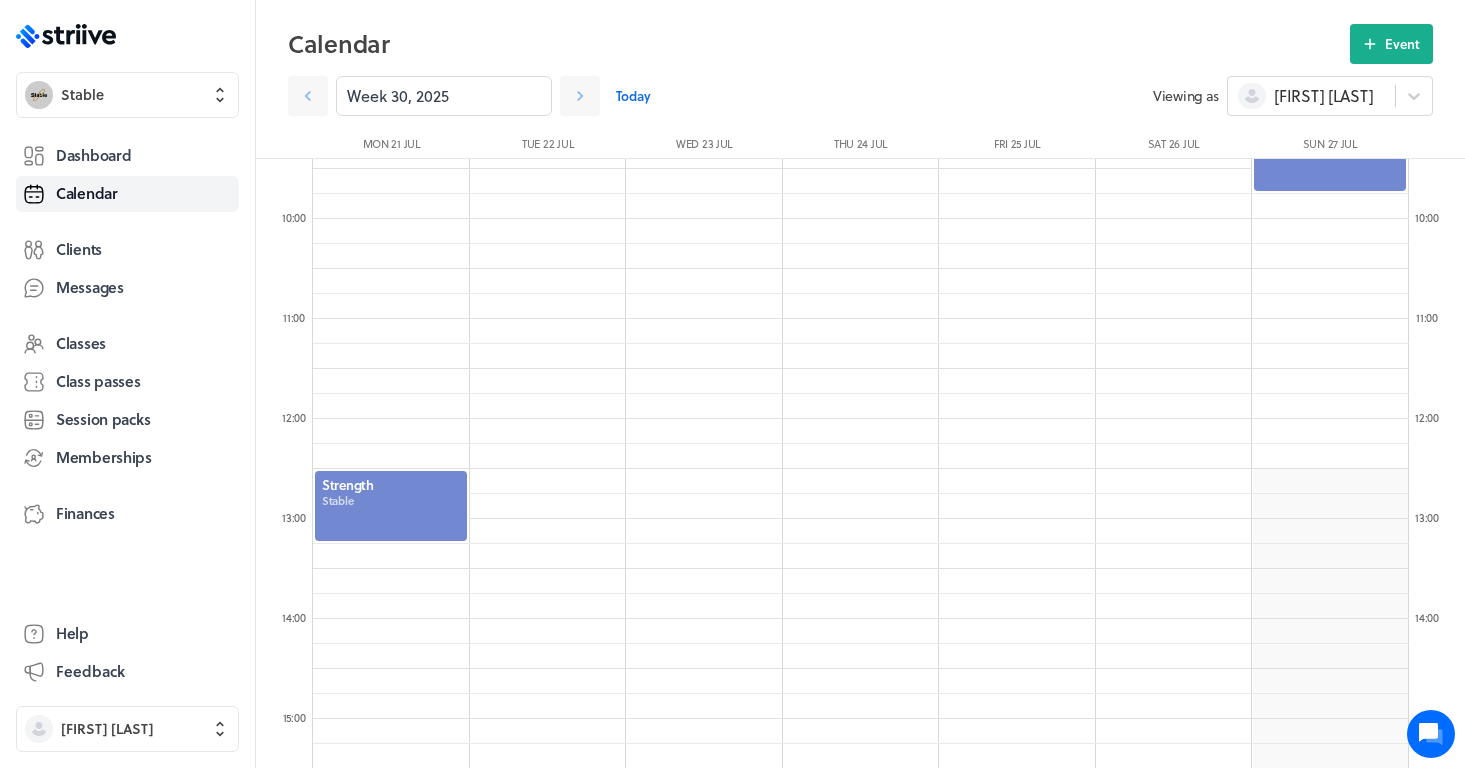 scroll, scrollTop: 958, scrollLeft: 0, axis: vertical 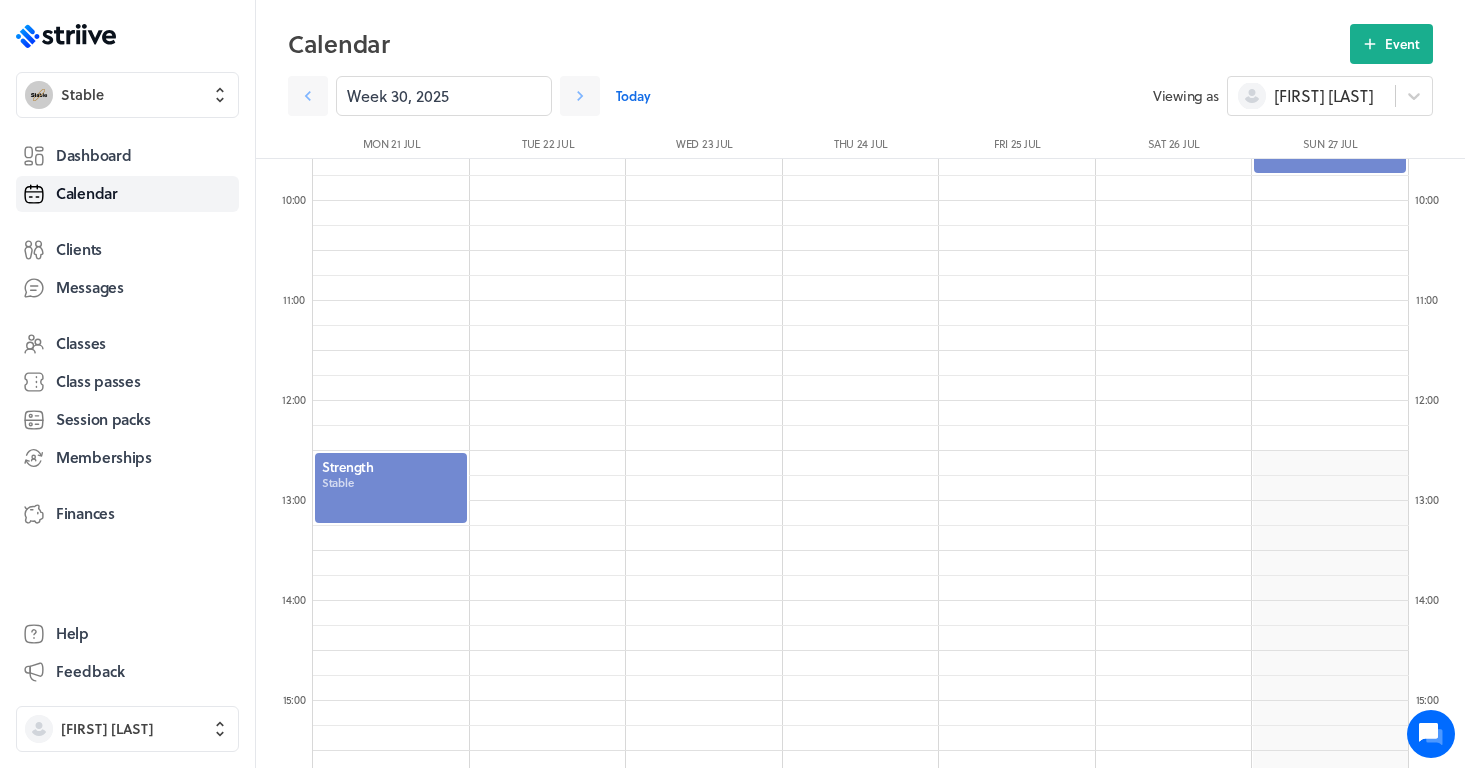 click at bounding box center [391, 488] 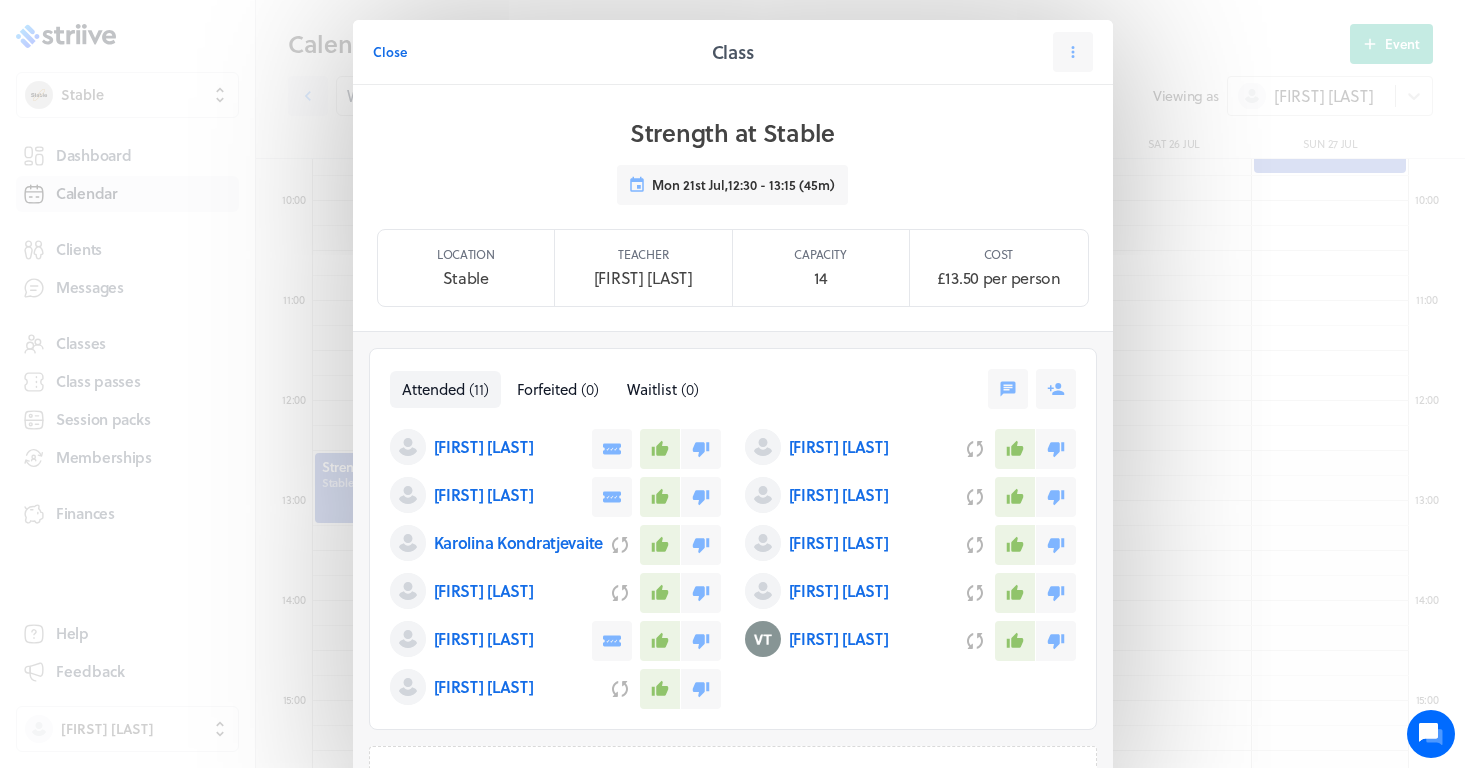 click on "Close" at bounding box center [537, 52] 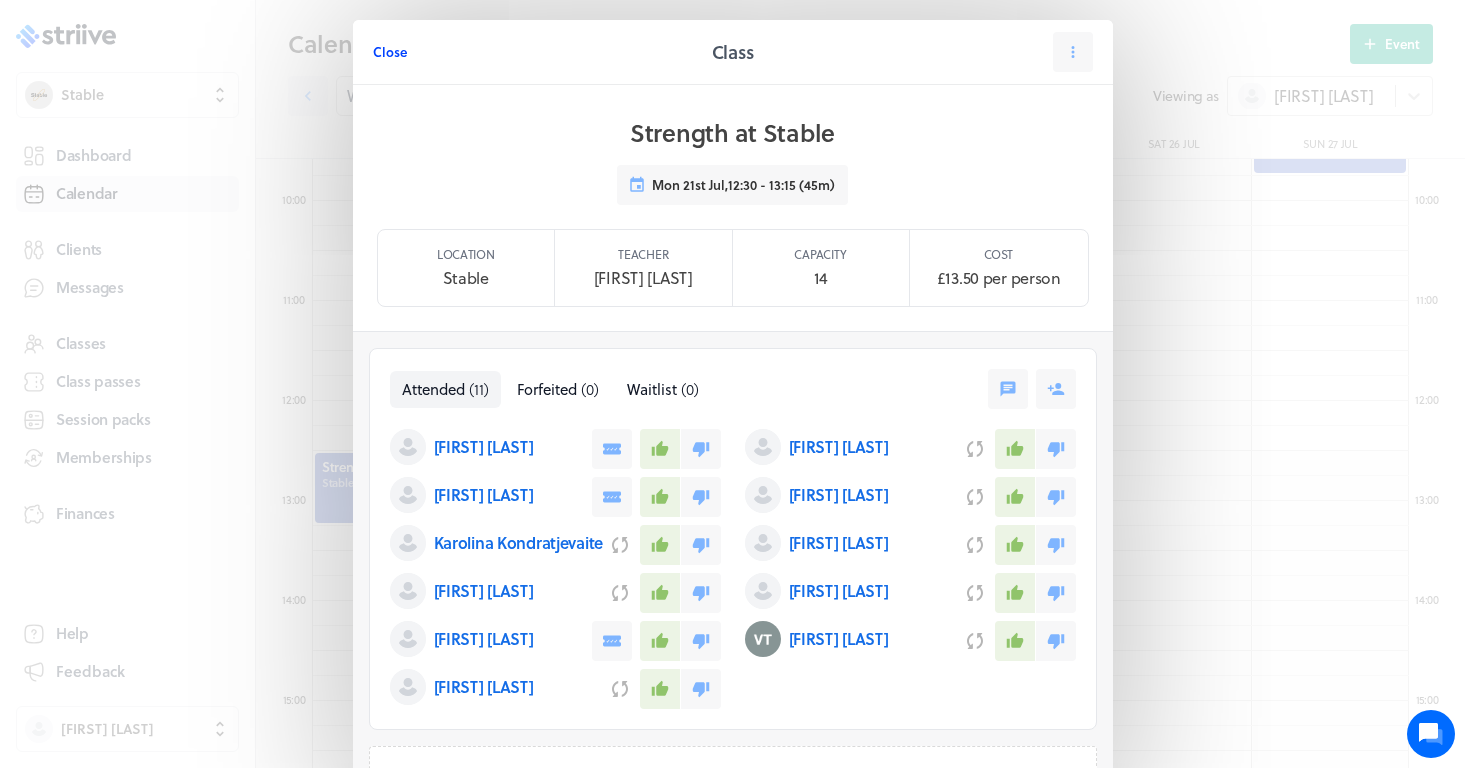 click on "Close" at bounding box center (390, 52) 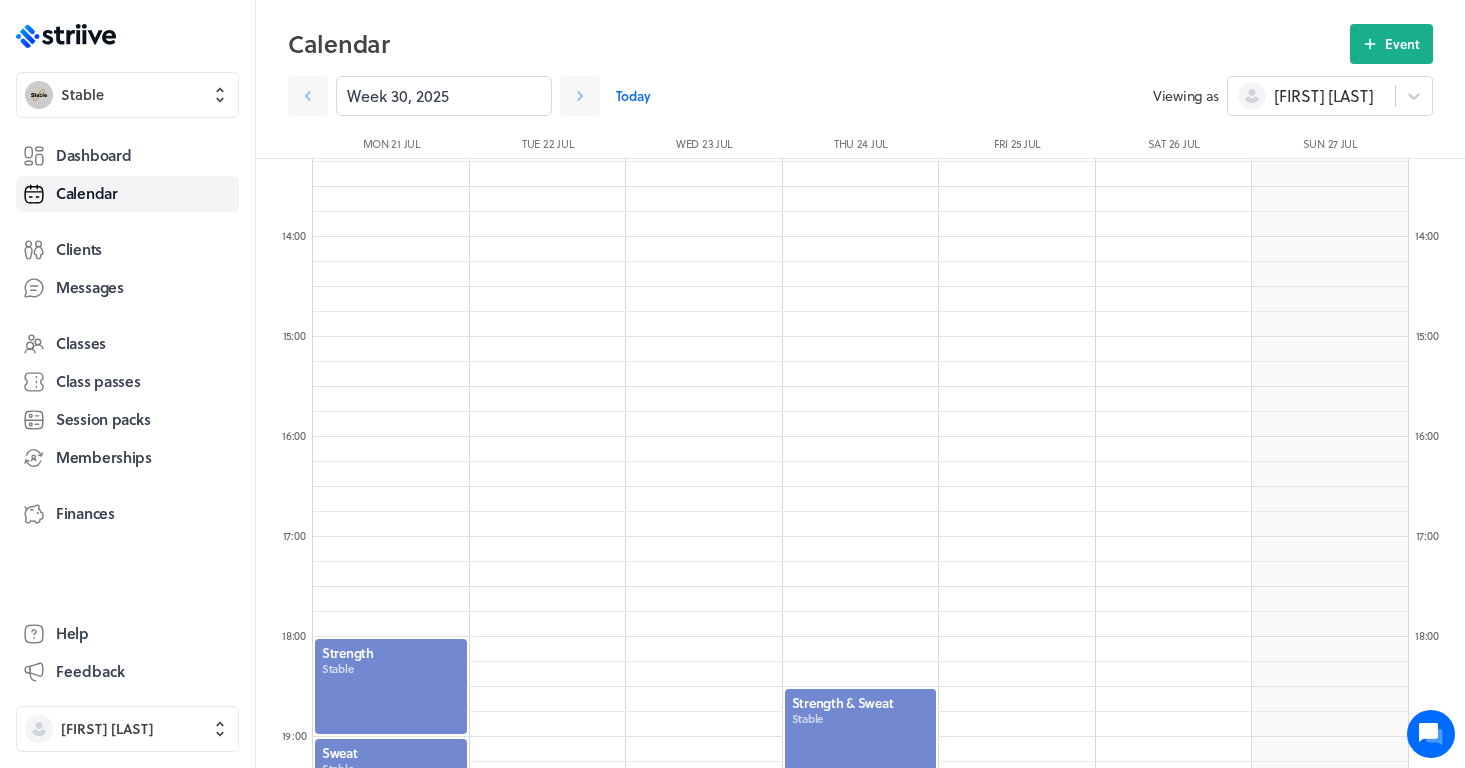 scroll, scrollTop: 1530, scrollLeft: 0, axis: vertical 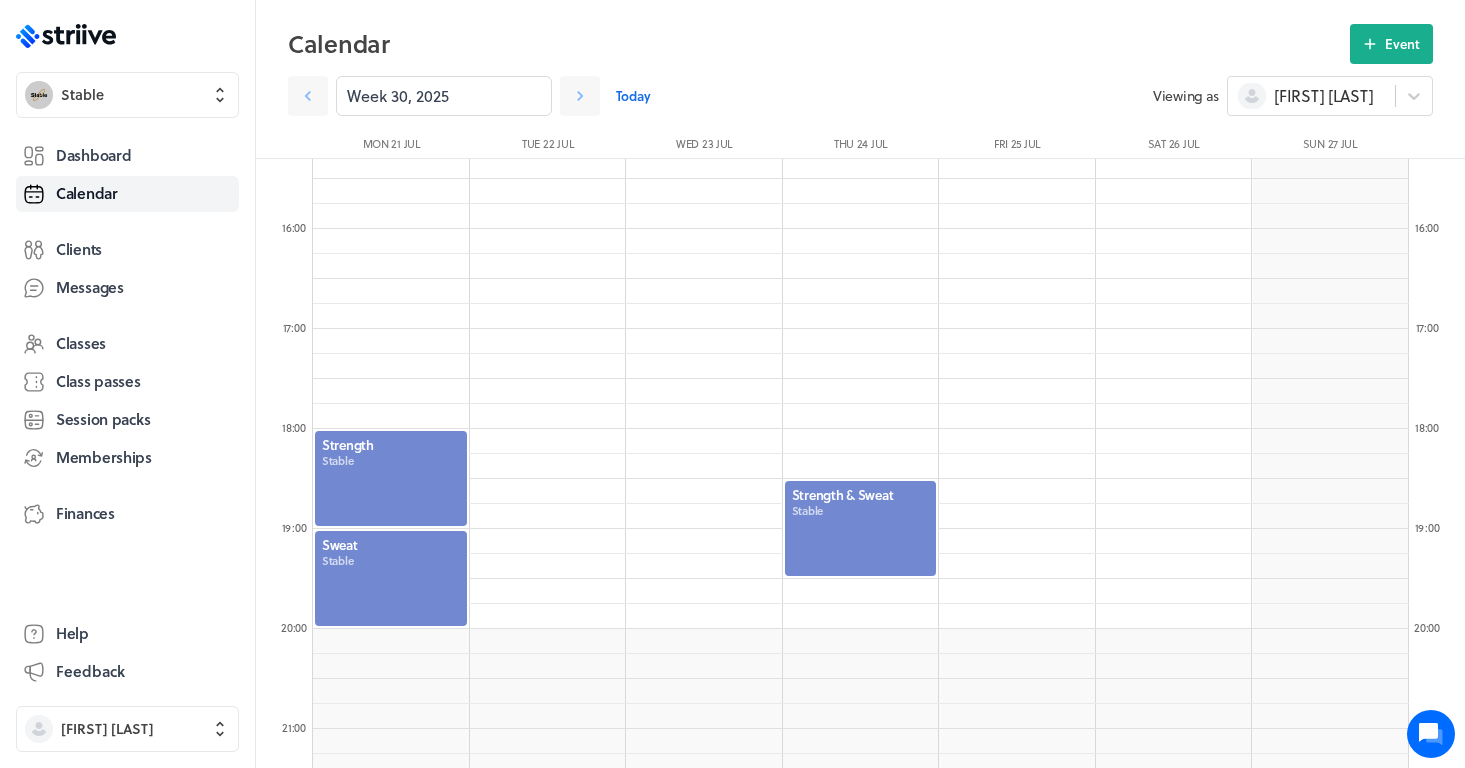 click at bounding box center [391, 478] 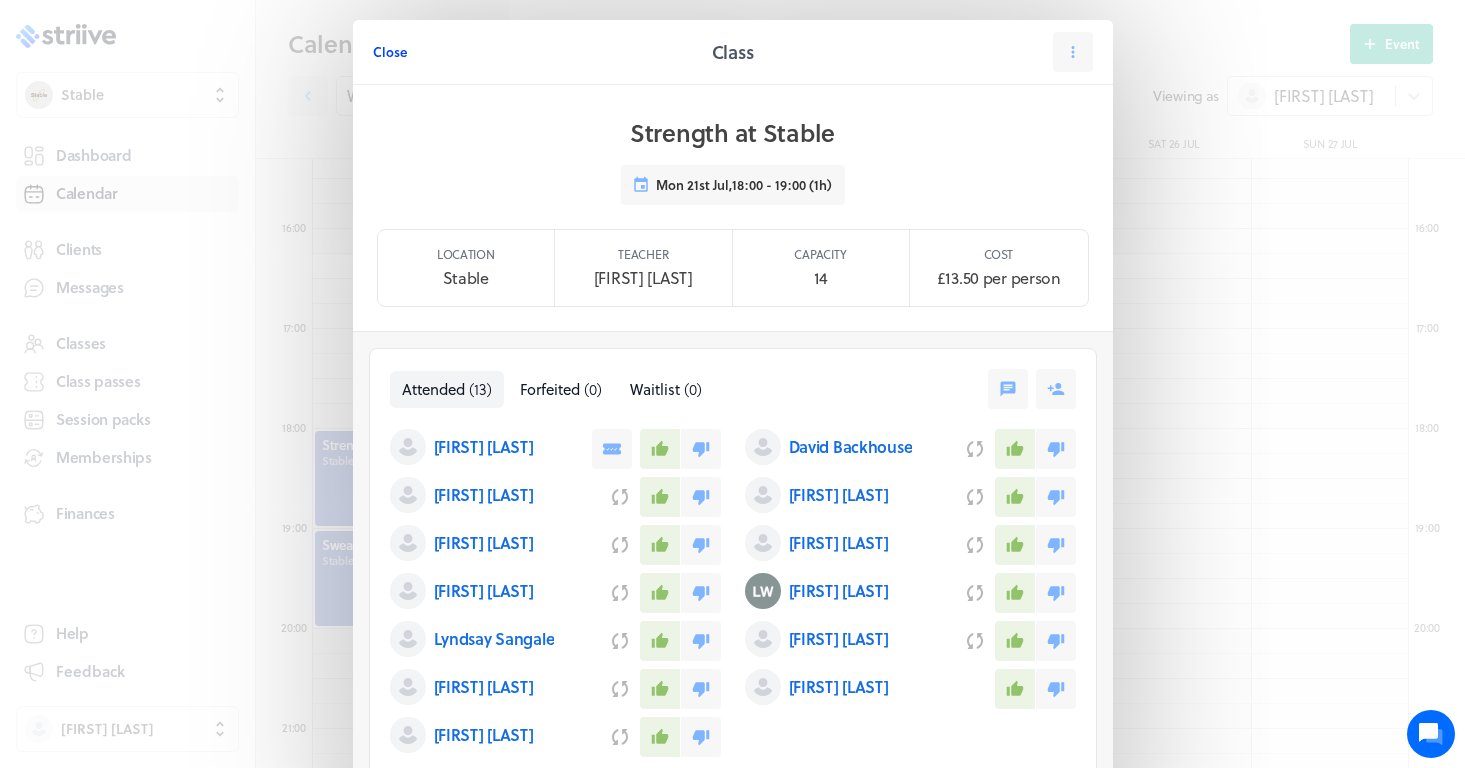 click on "Close" at bounding box center [390, 52] 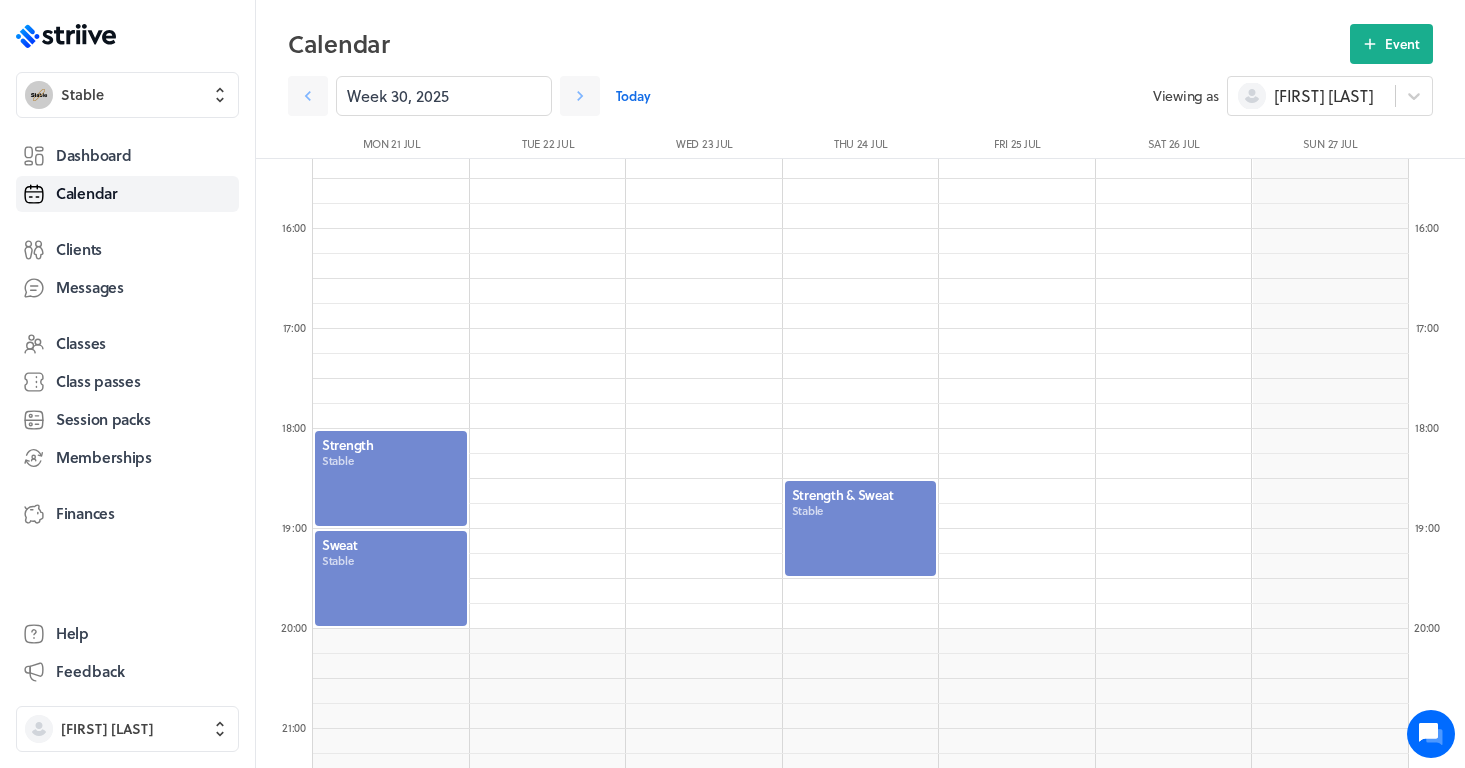 click at bounding box center [391, 578] 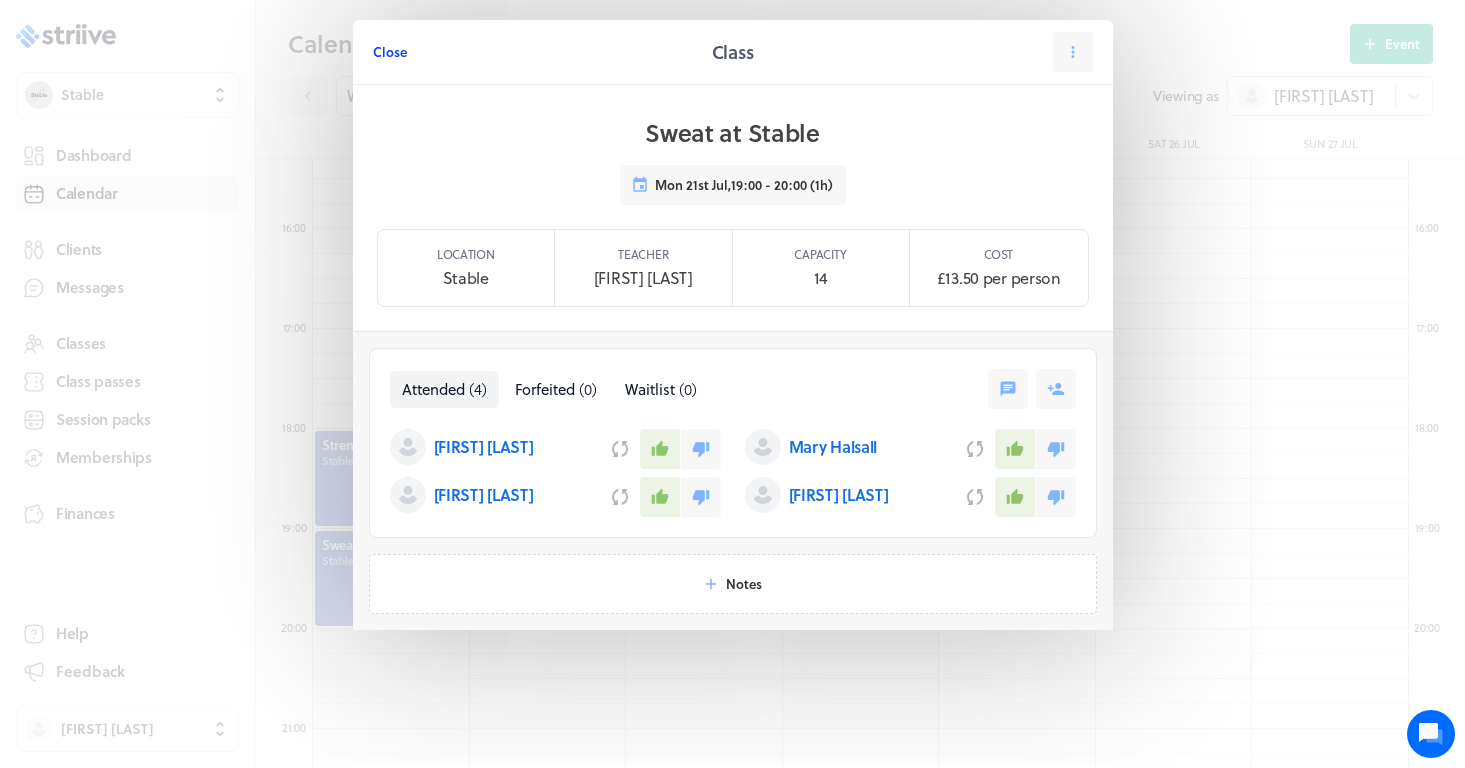 click on "Close" at bounding box center (390, 52) 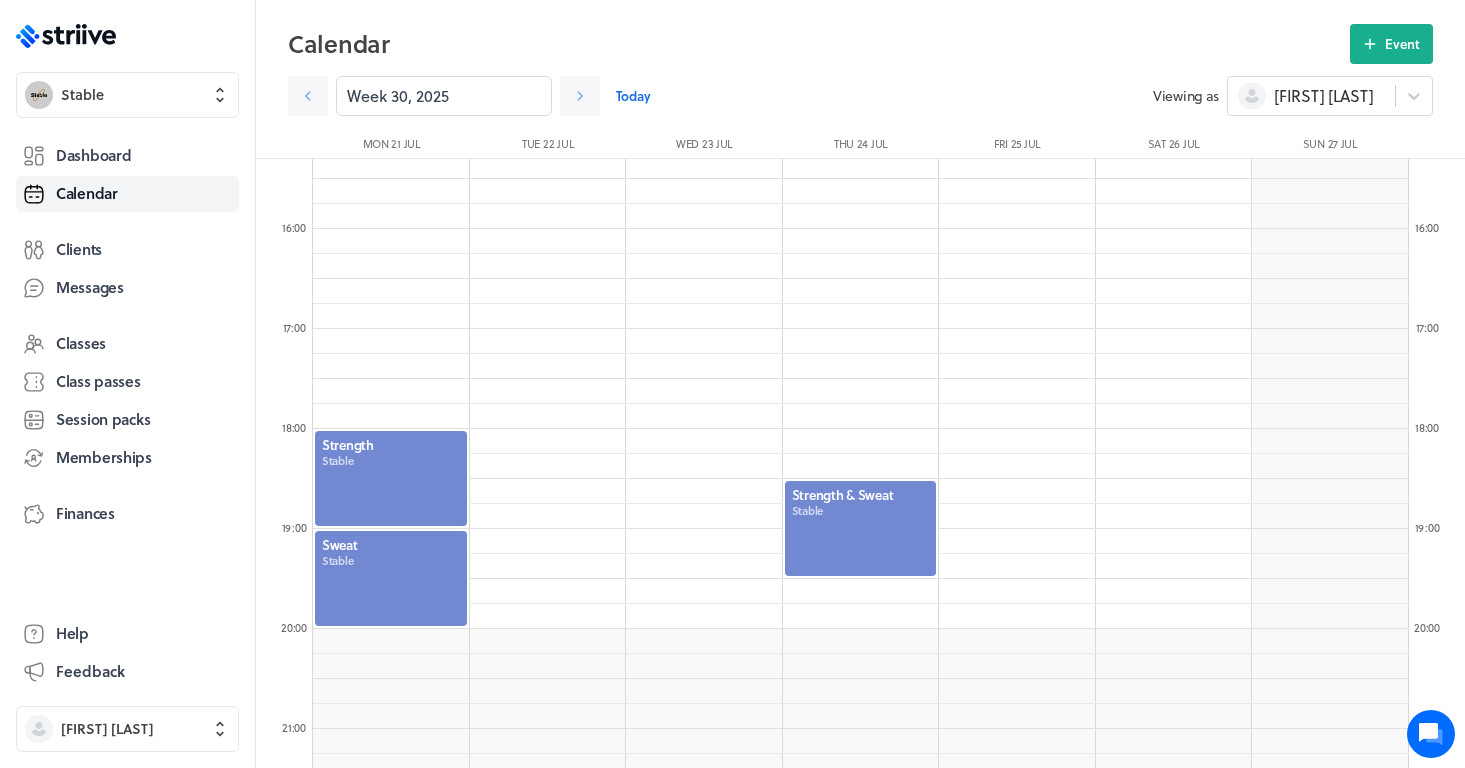 click at bounding box center (861, 528) 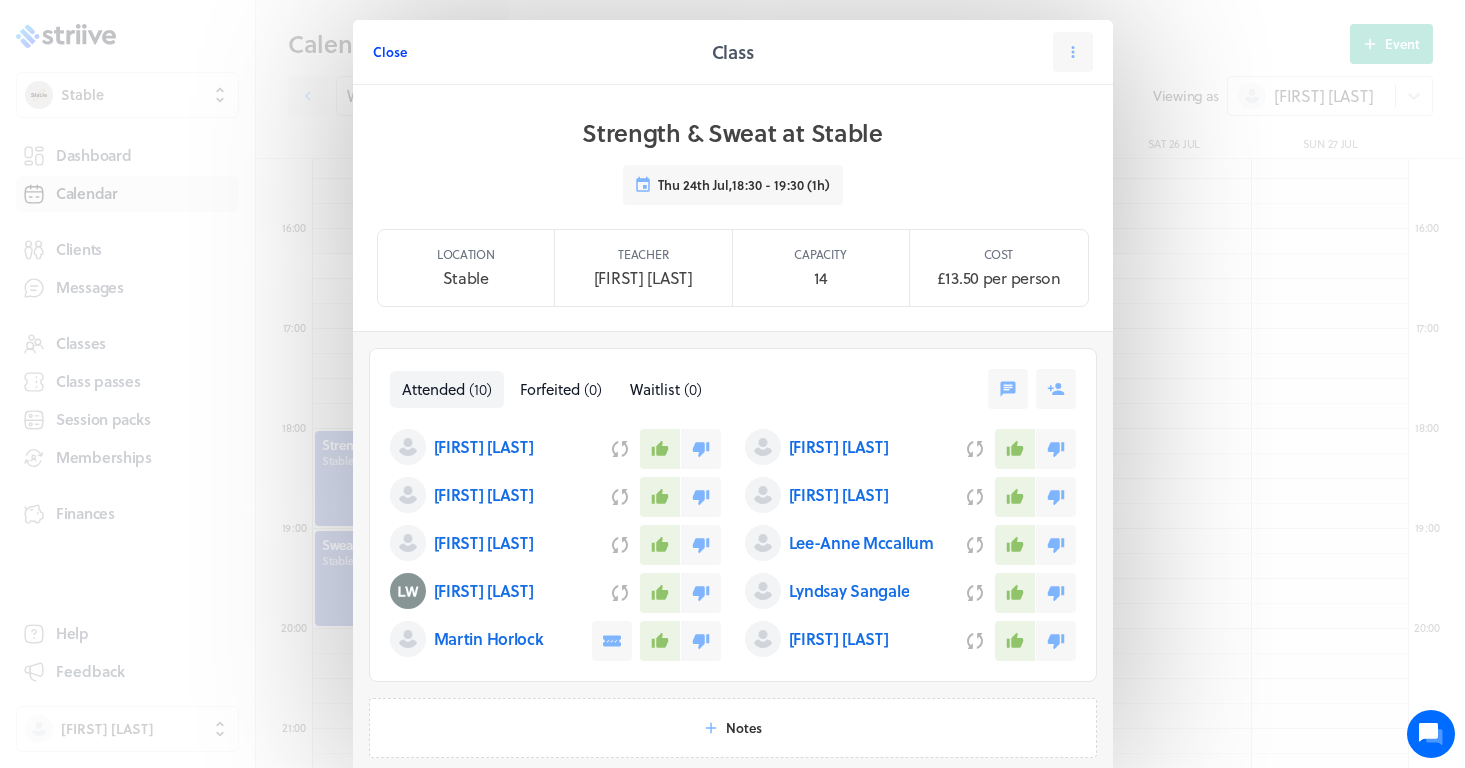 click on "Close" at bounding box center (390, 52) 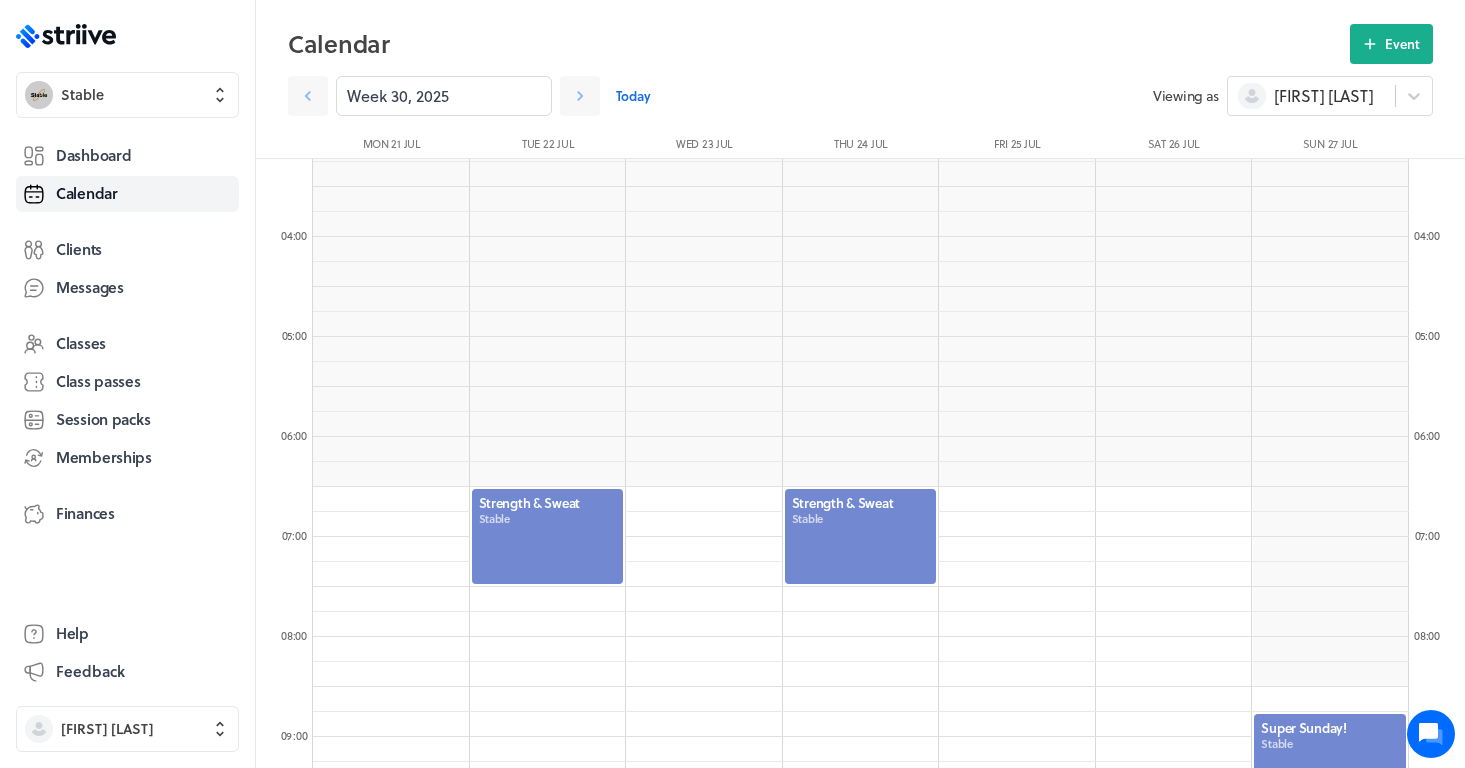 scroll, scrollTop: 369, scrollLeft: 0, axis: vertical 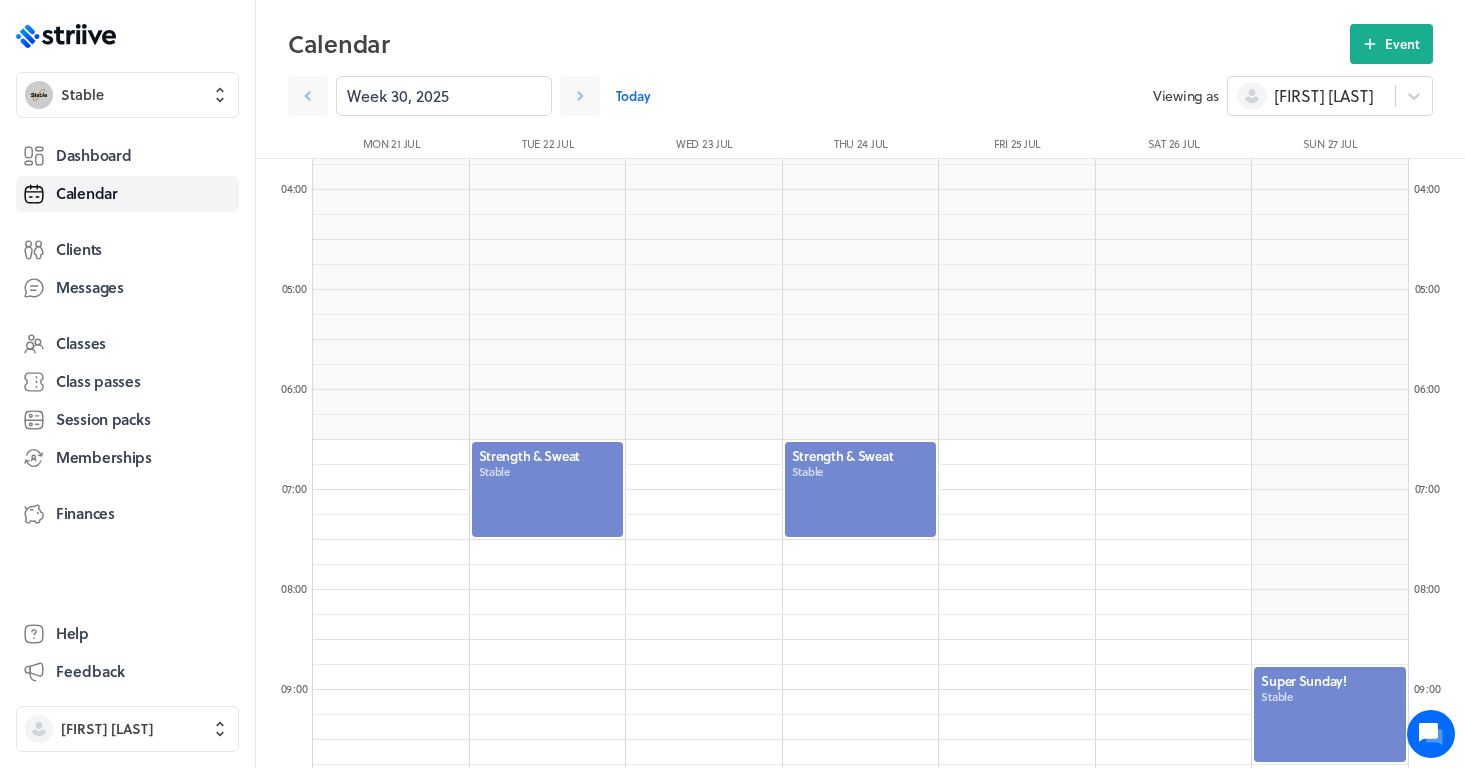 click at bounding box center (548, 489) 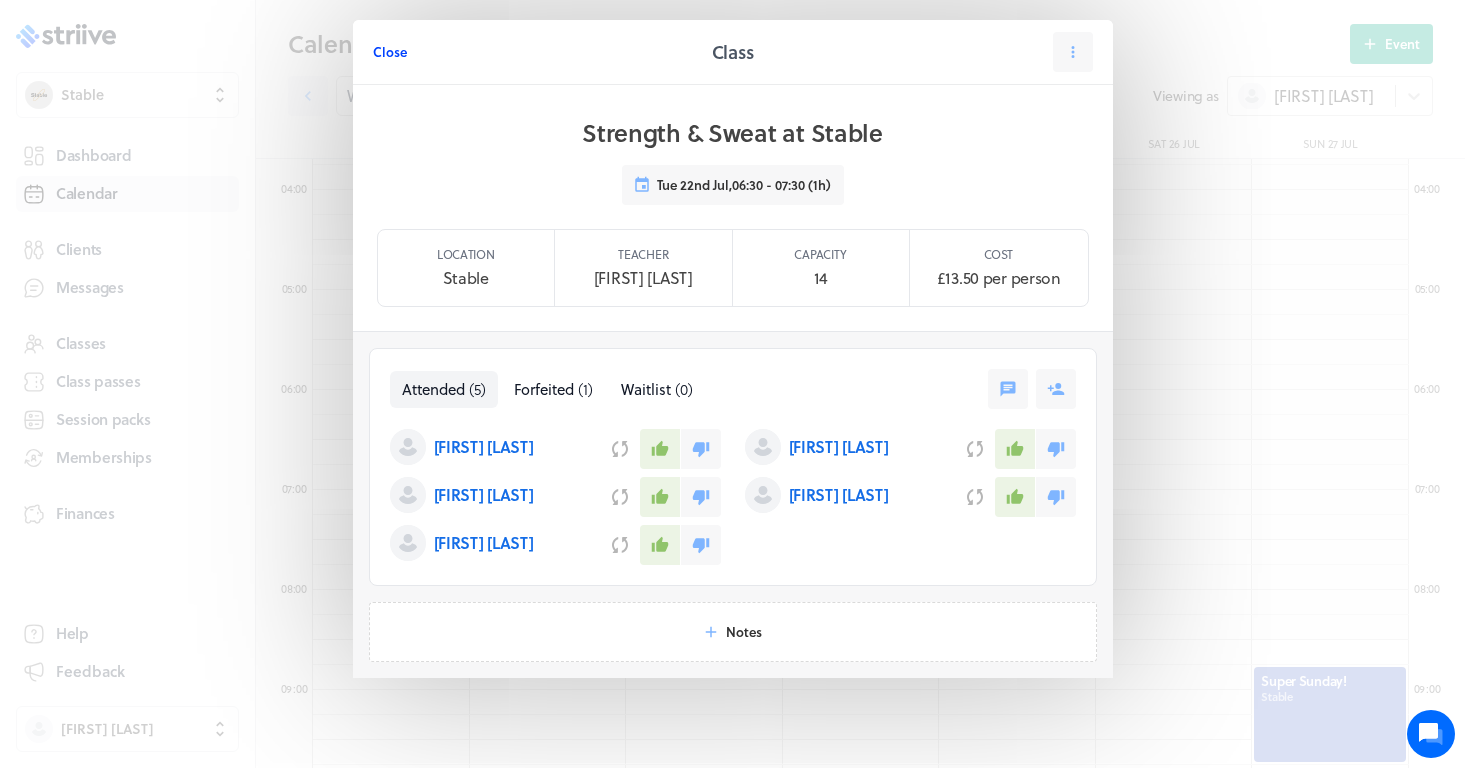 click on "Close" at bounding box center [390, 52] 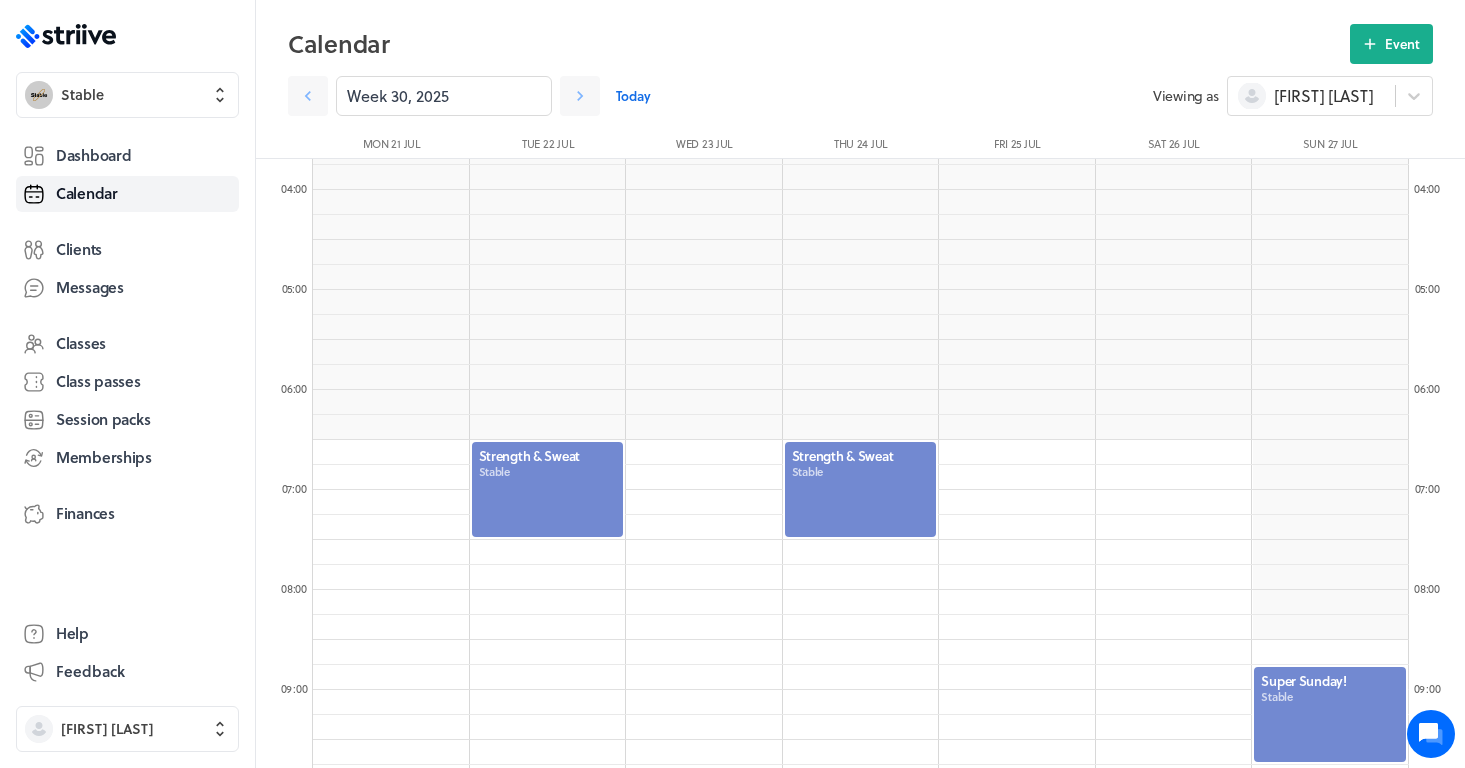 click at bounding box center [861, 489] 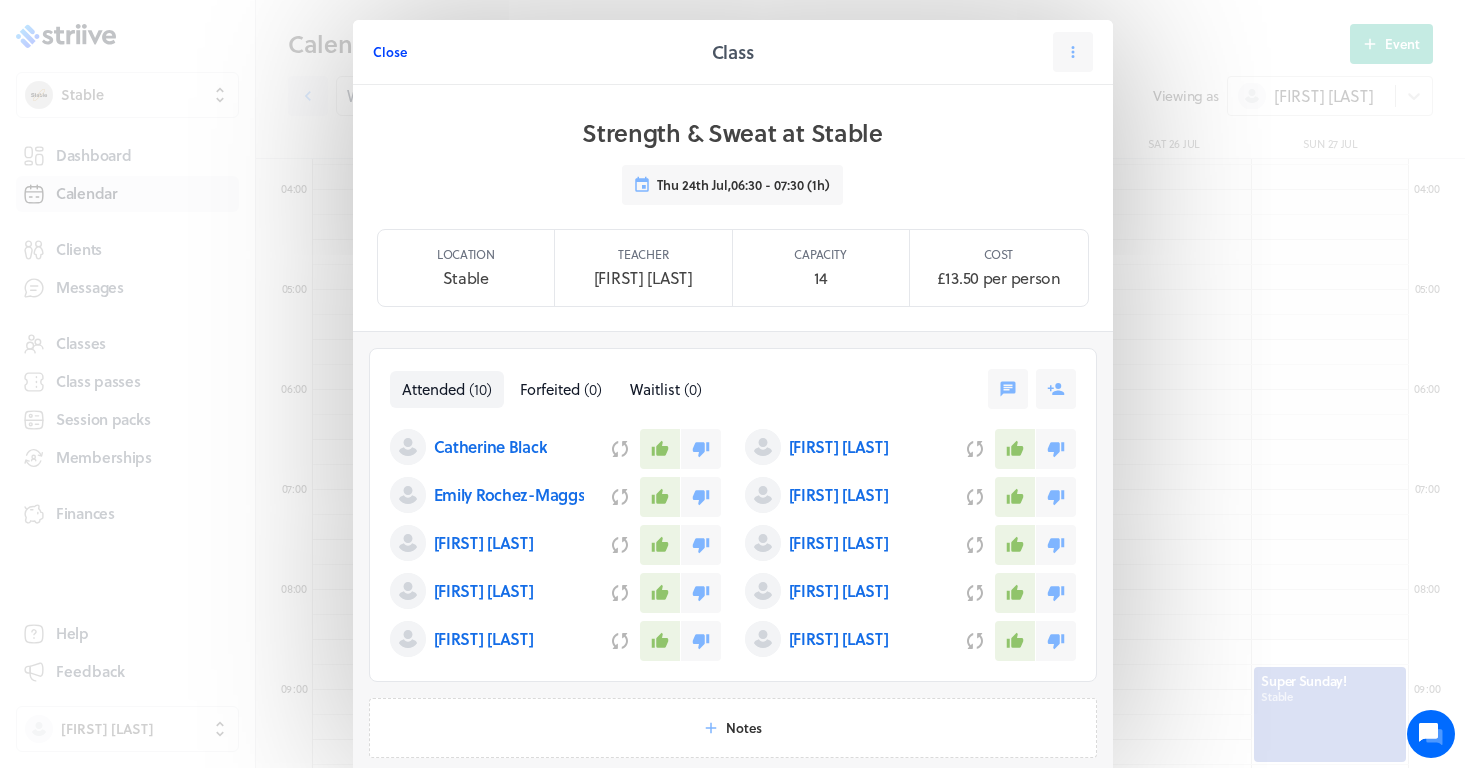 click on "Close" at bounding box center (390, 52) 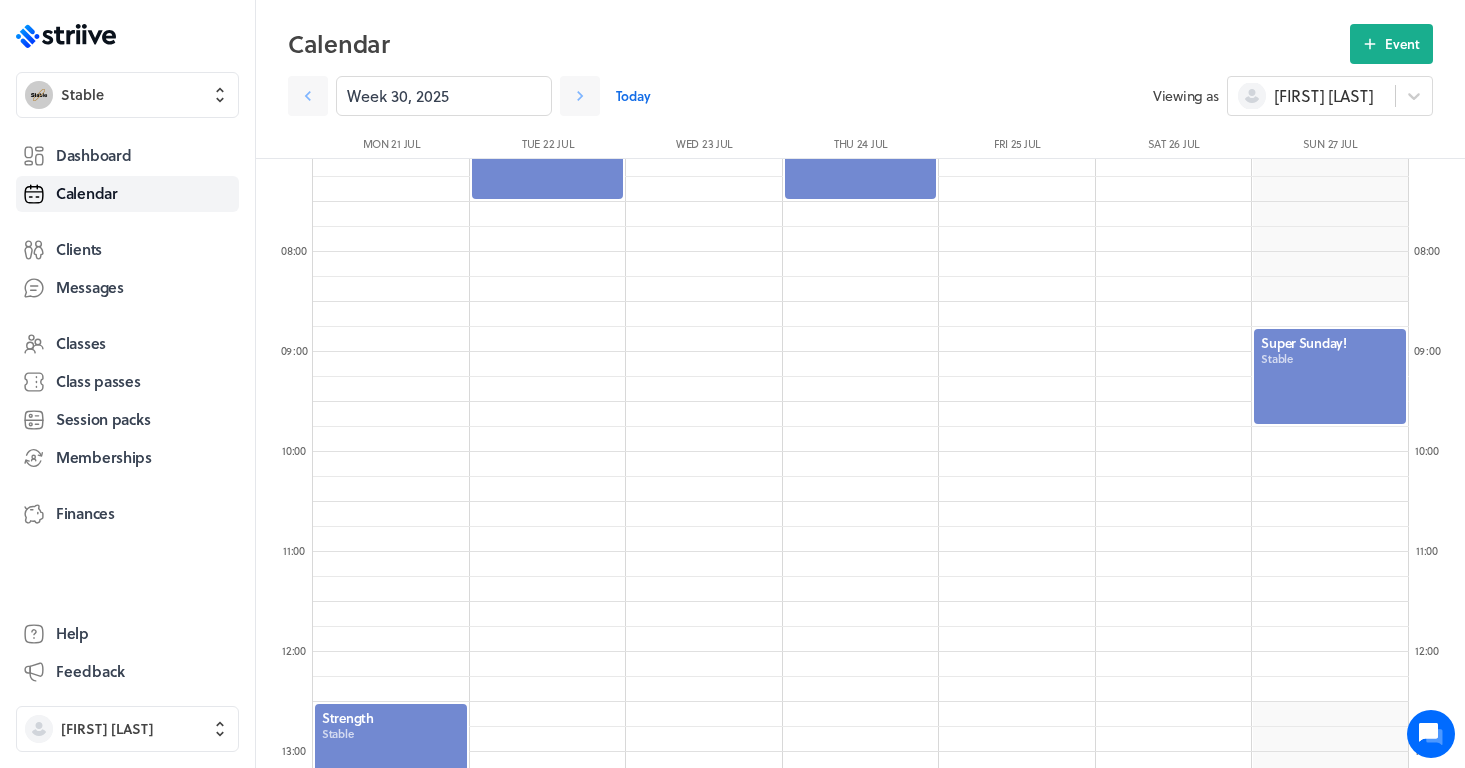 scroll, scrollTop: 723, scrollLeft: 0, axis: vertical 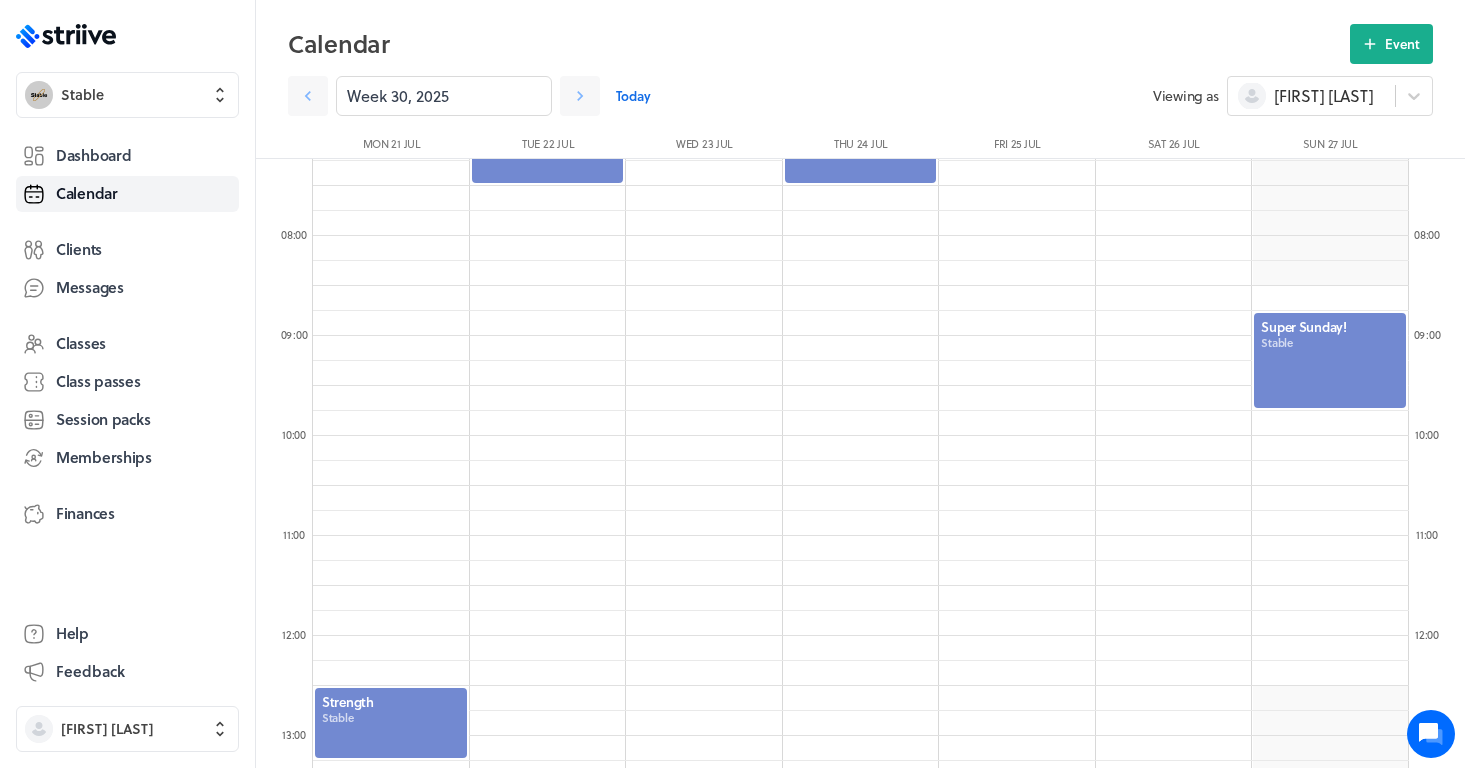 click at bounding box center (1330, 360) 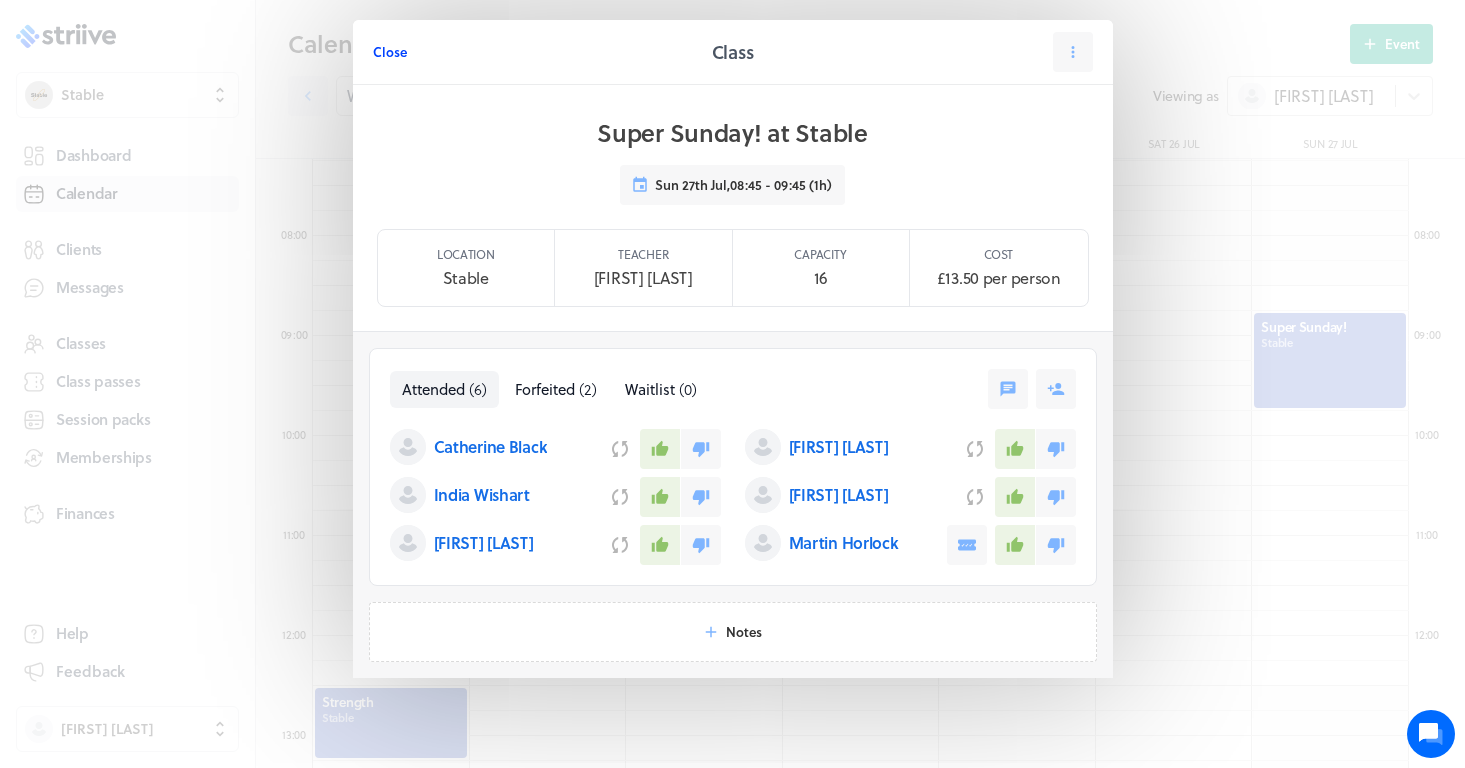 click on "Close" at bounding box center [390, 52] 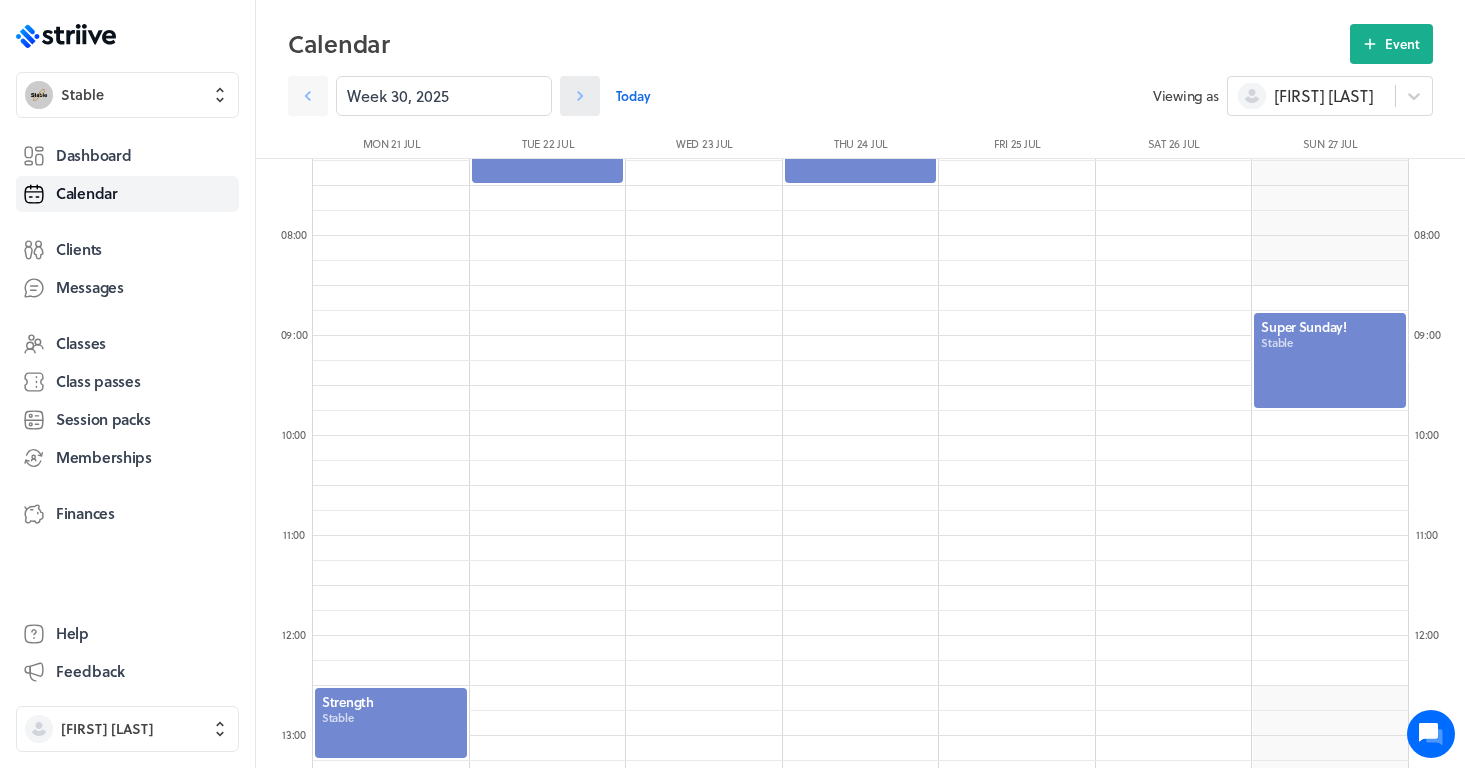 click at bounding box center [580, 96] 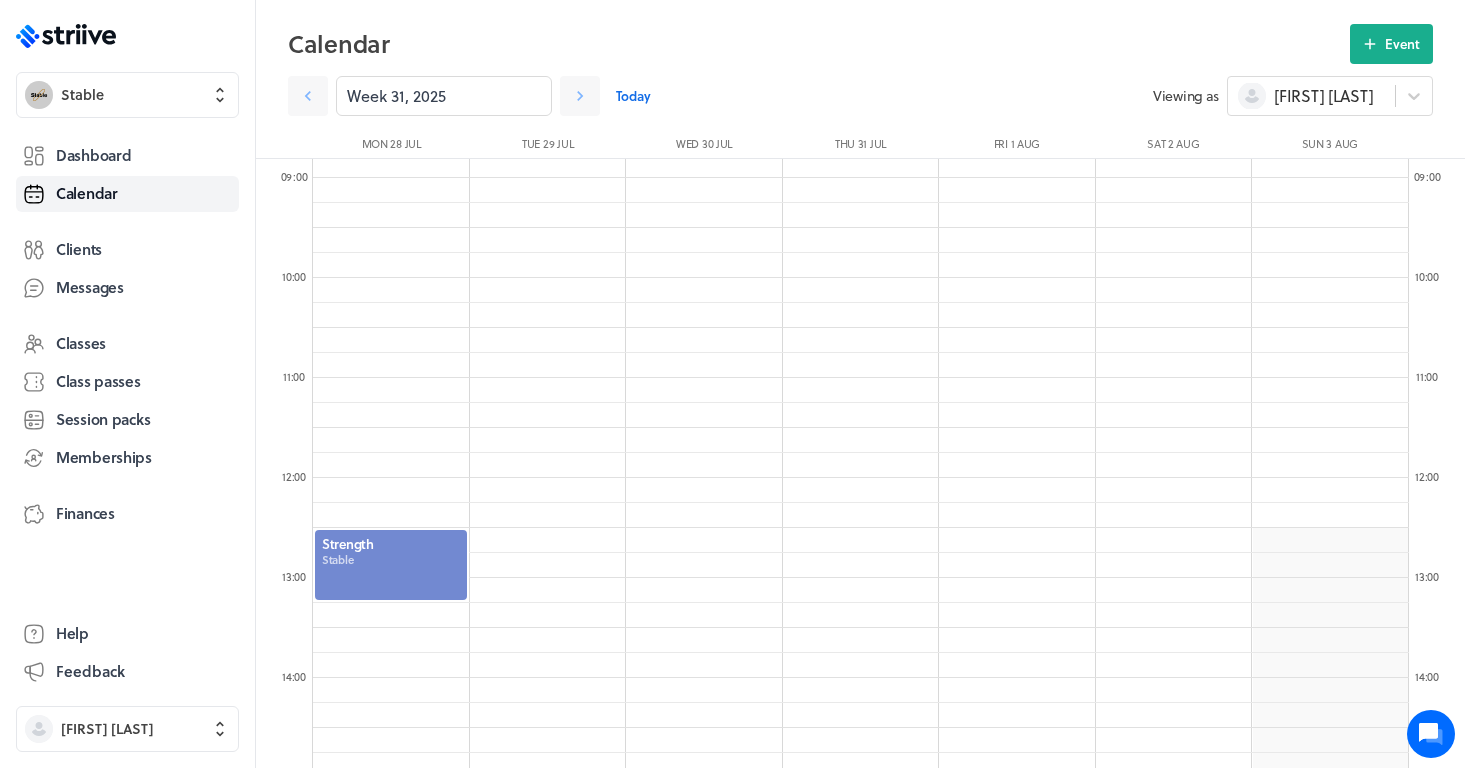 scroll, scrollTop: 1086, scrollLeft: 0, axis: vertical 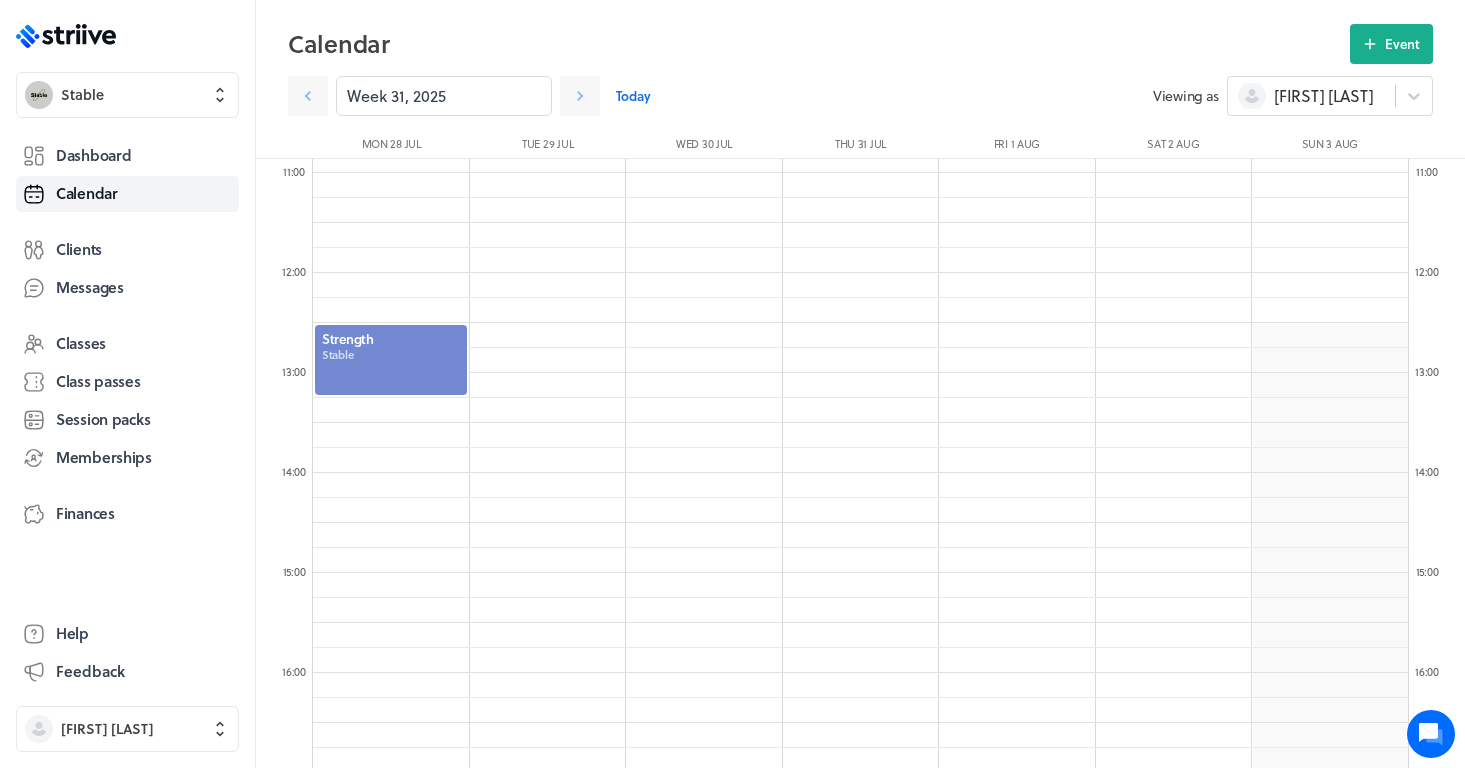 click at bounding box center (391, 273) 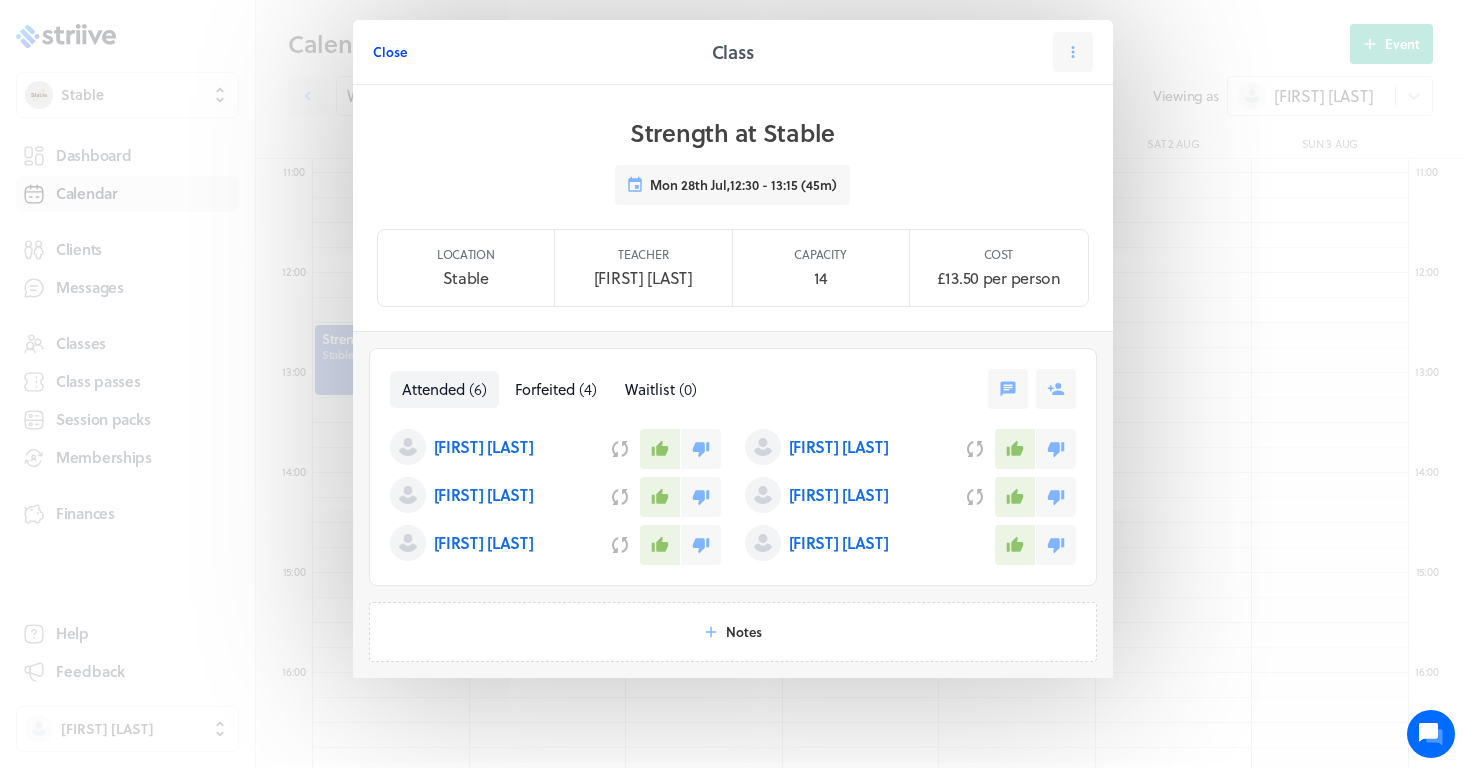 click on "Close" at bounding box center (390, 52) 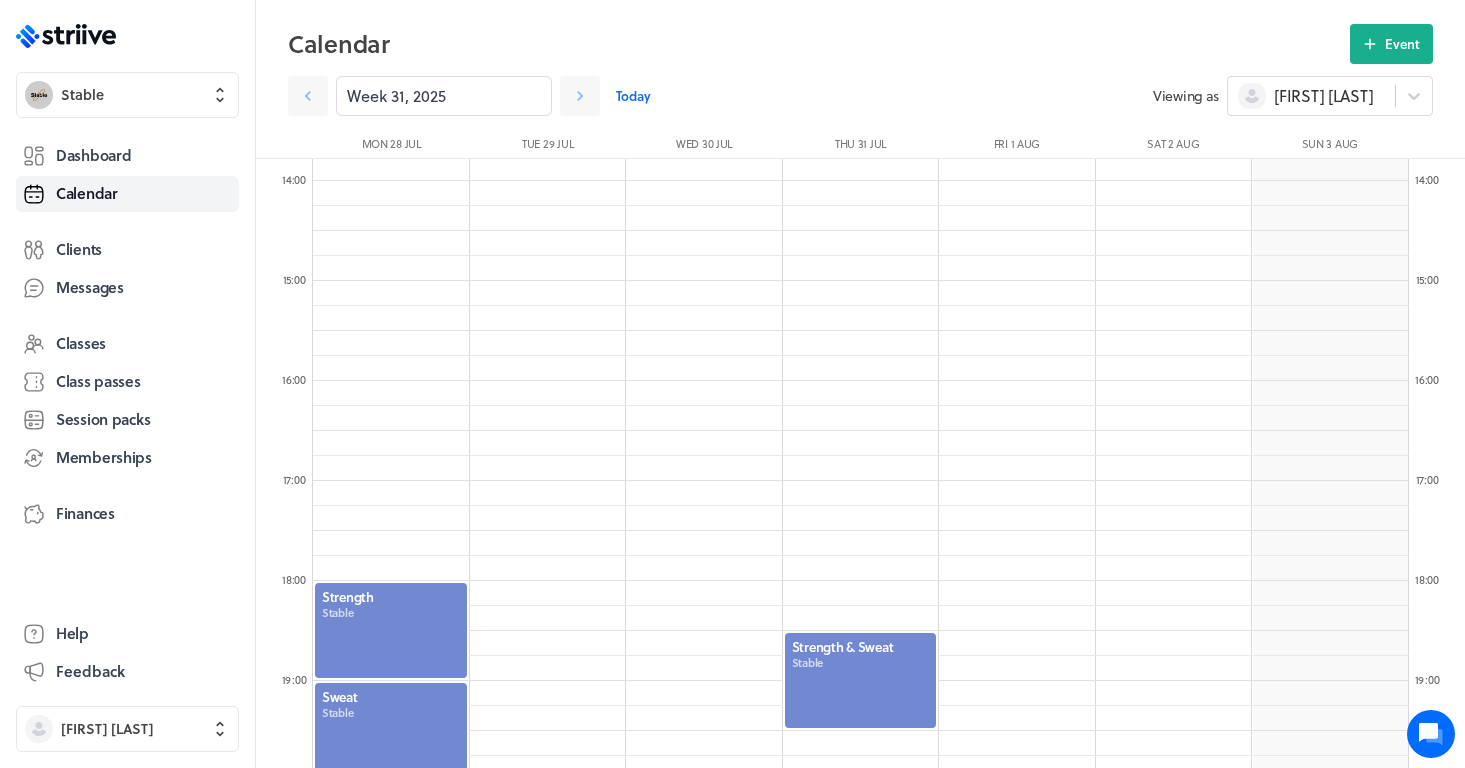 scroll, scrollTop: 1615, scrollLeft: 0, axis: vertical 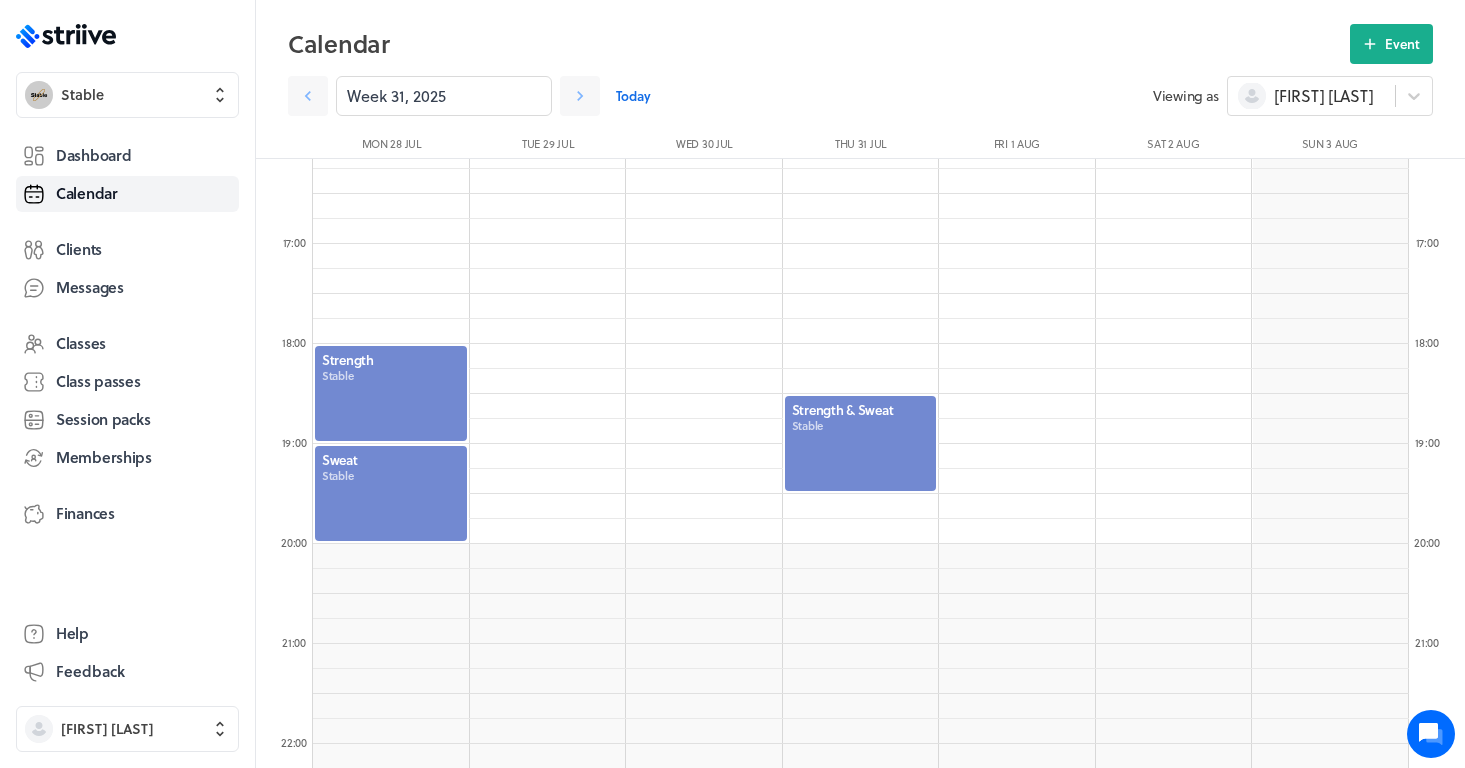 click at bounding box center (391, 393) 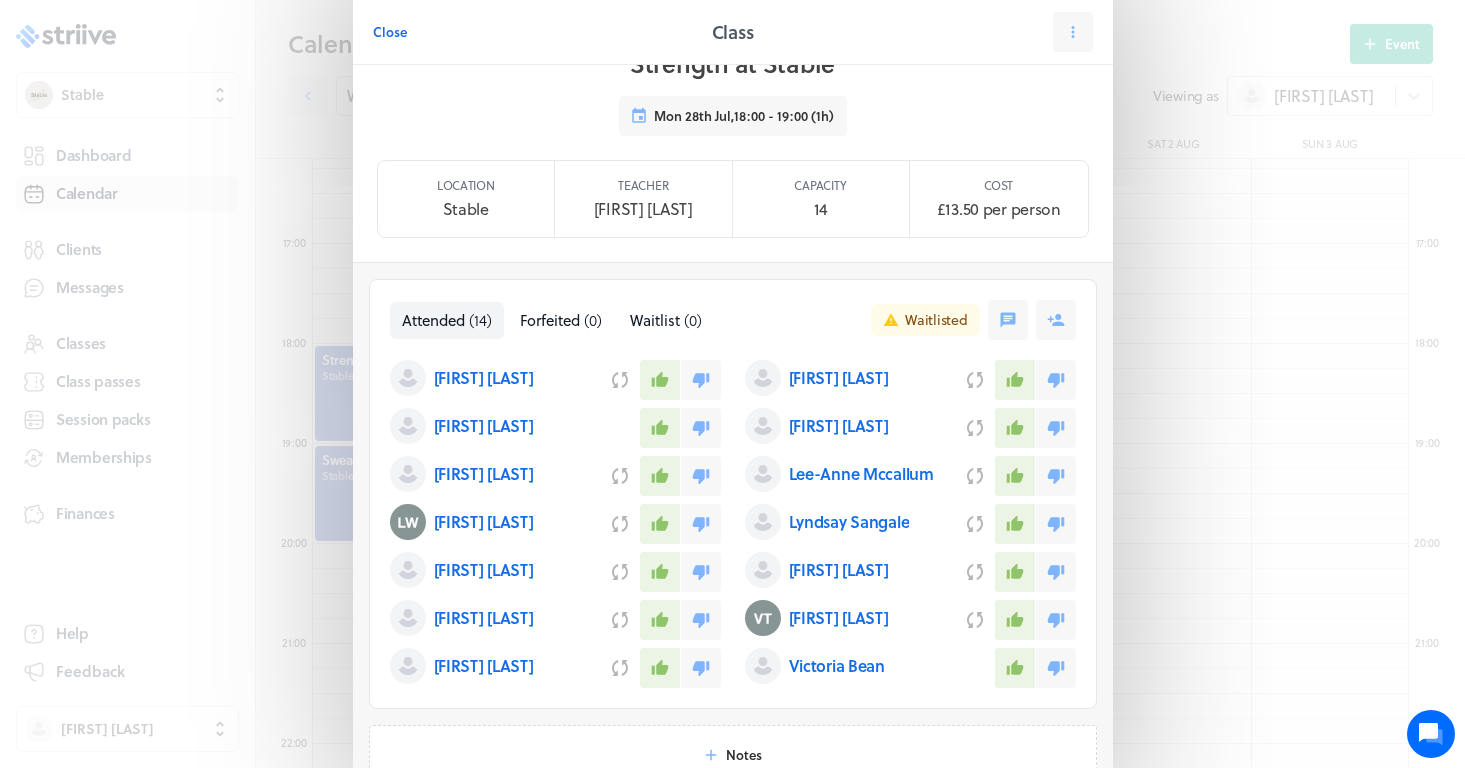 scroll, scrollTop: 75, scrollLeft: 0, axis: vertical 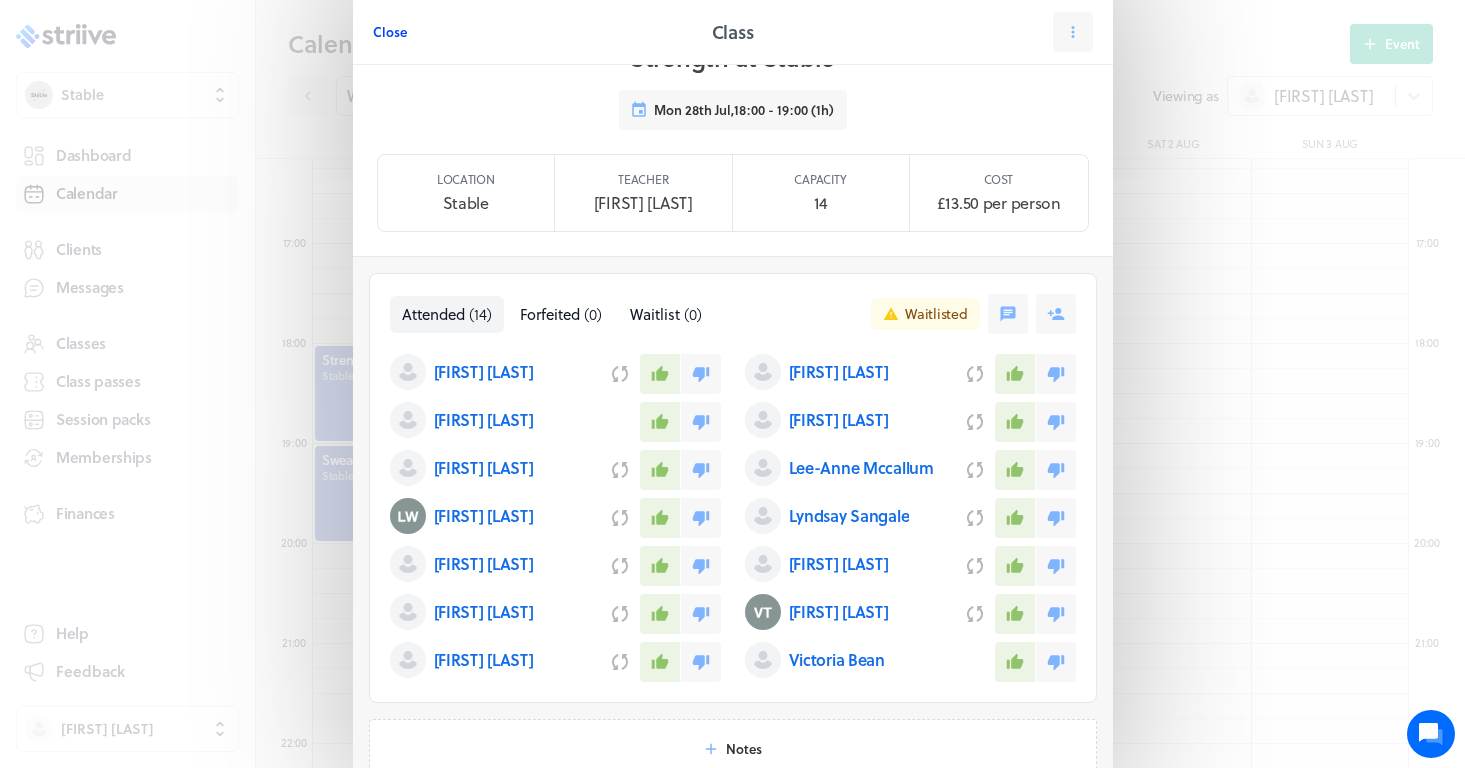 click on "Close" at bounding box center [390, 32] 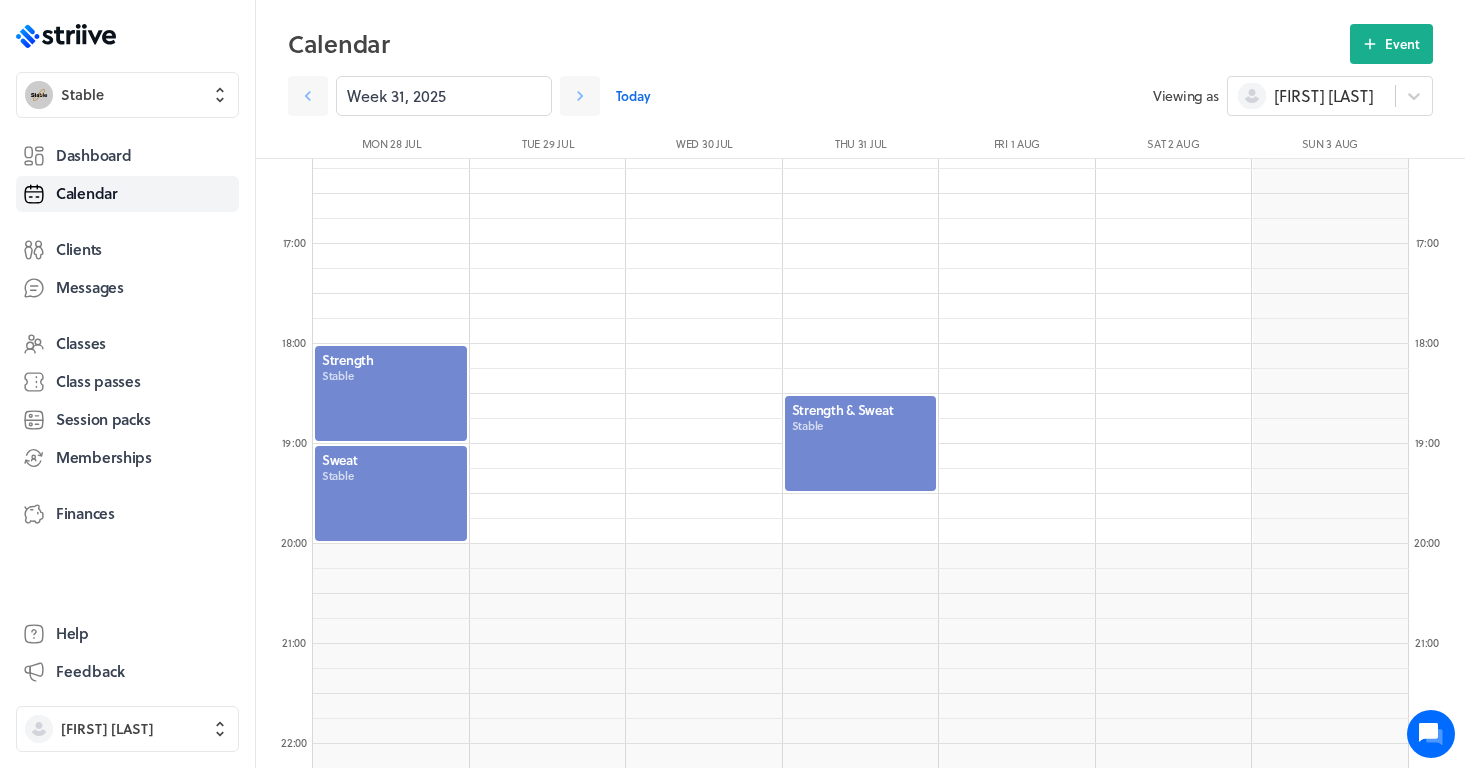 click at bounding box center [391, 493] 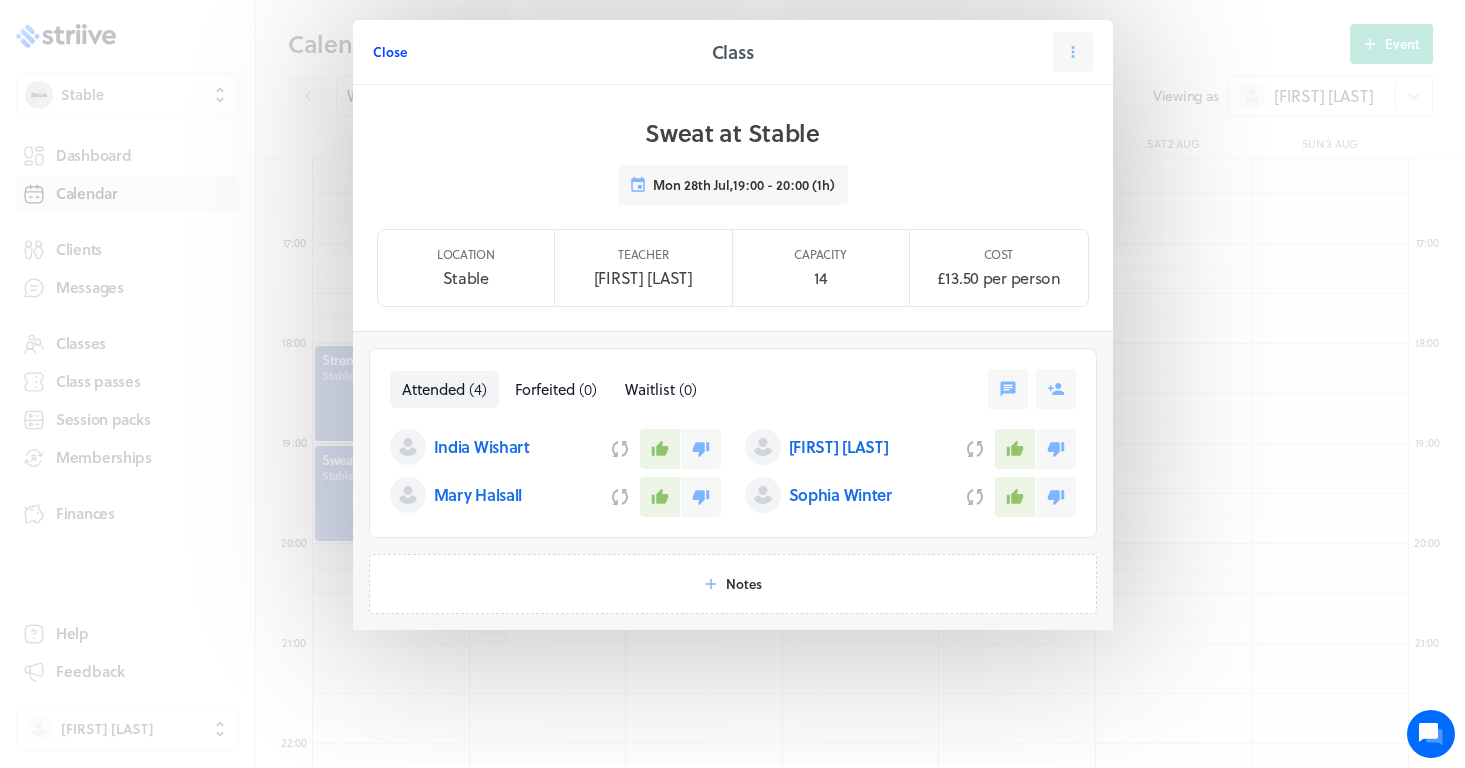 click on "Close" at bounding box center (390, 52) 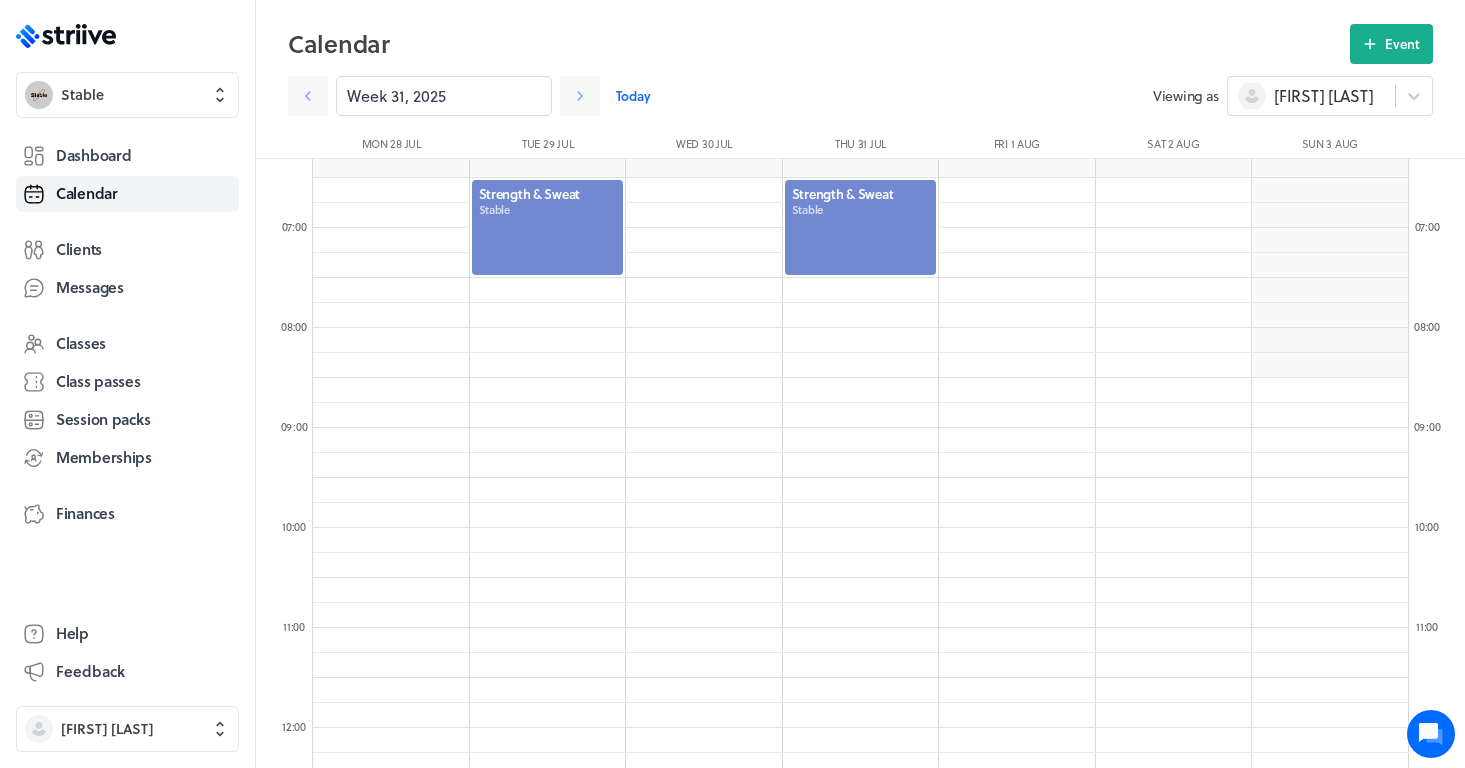 scroll, scrollTop: 601, scrollLeft: 0, axis: vertical 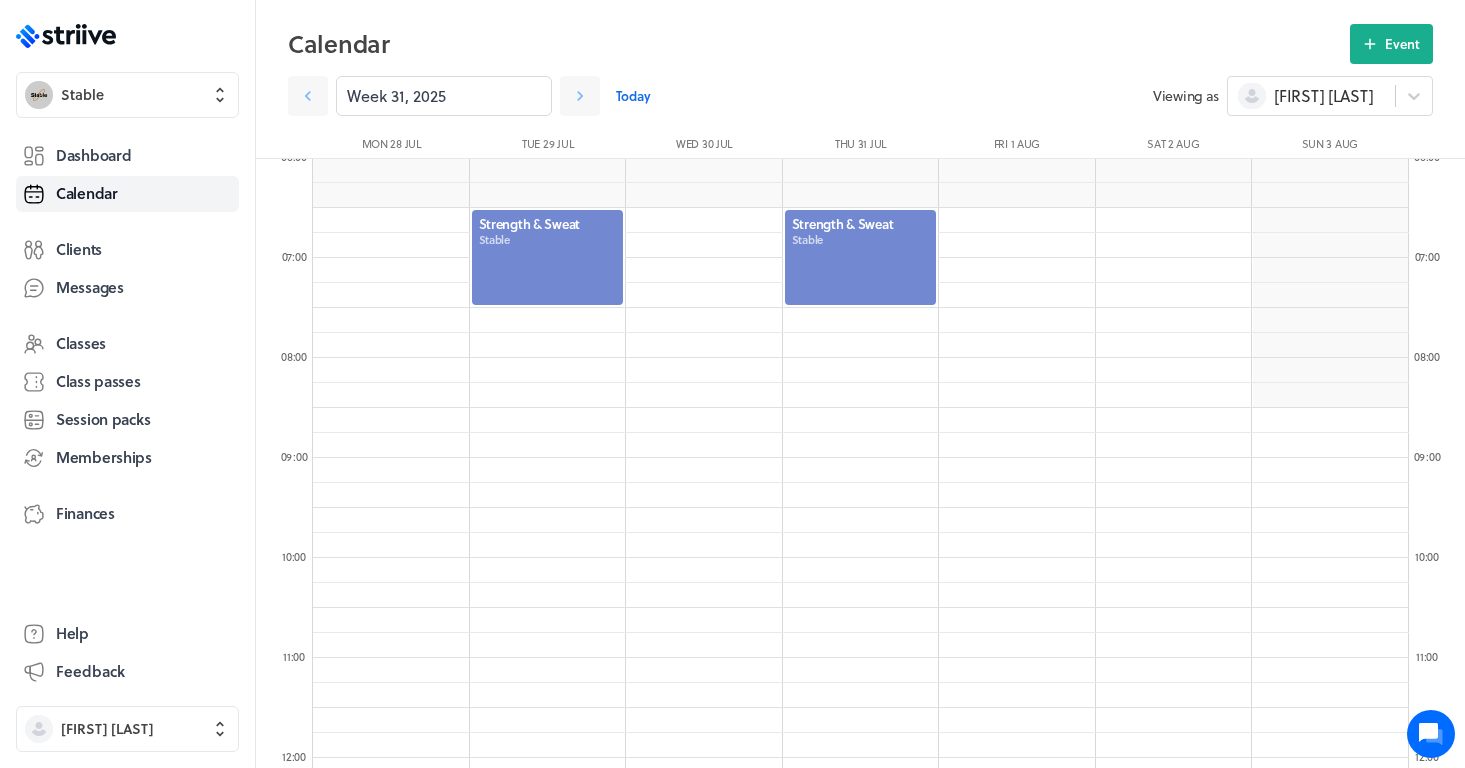 click at bounding box center (548, 257) 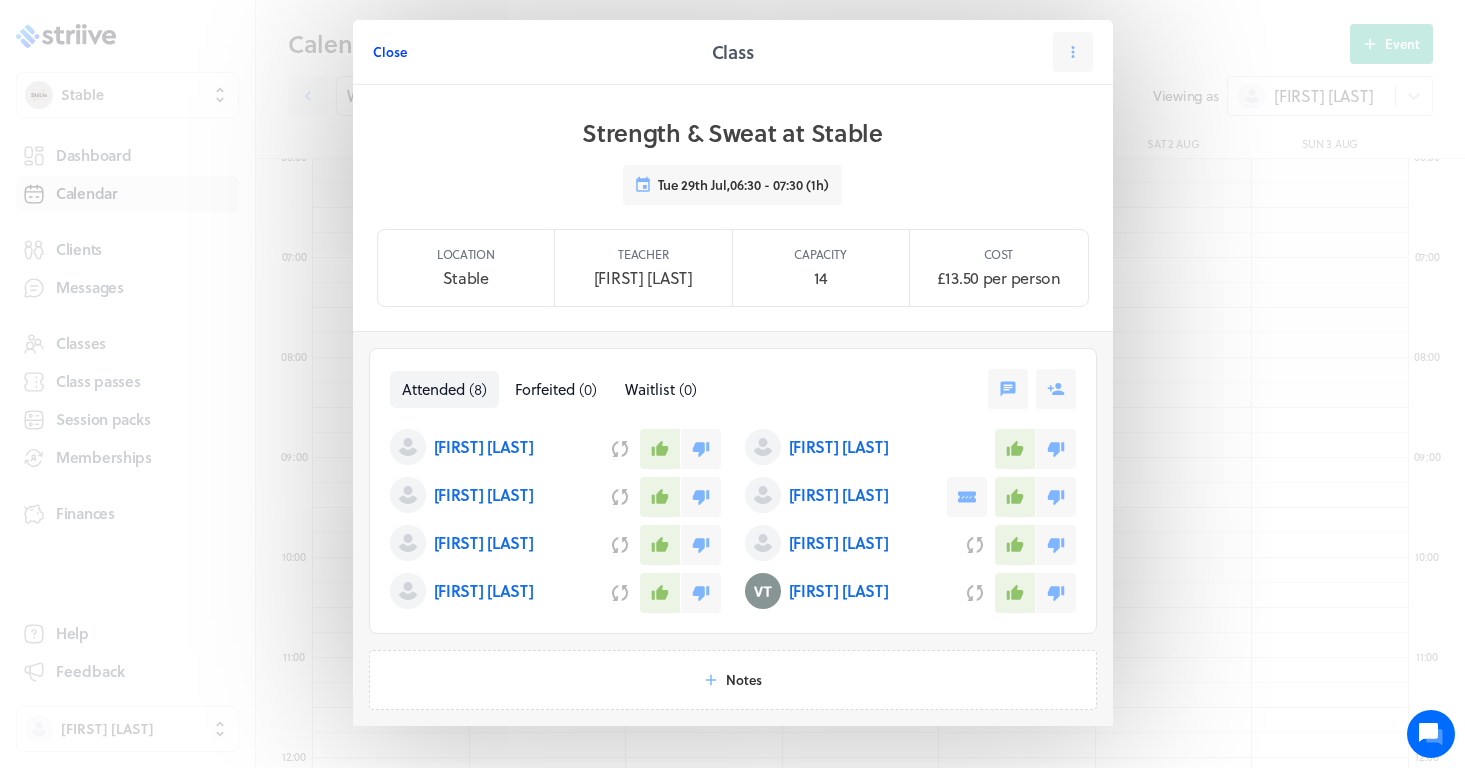 click on "Close" at bounding box center [390, 52] 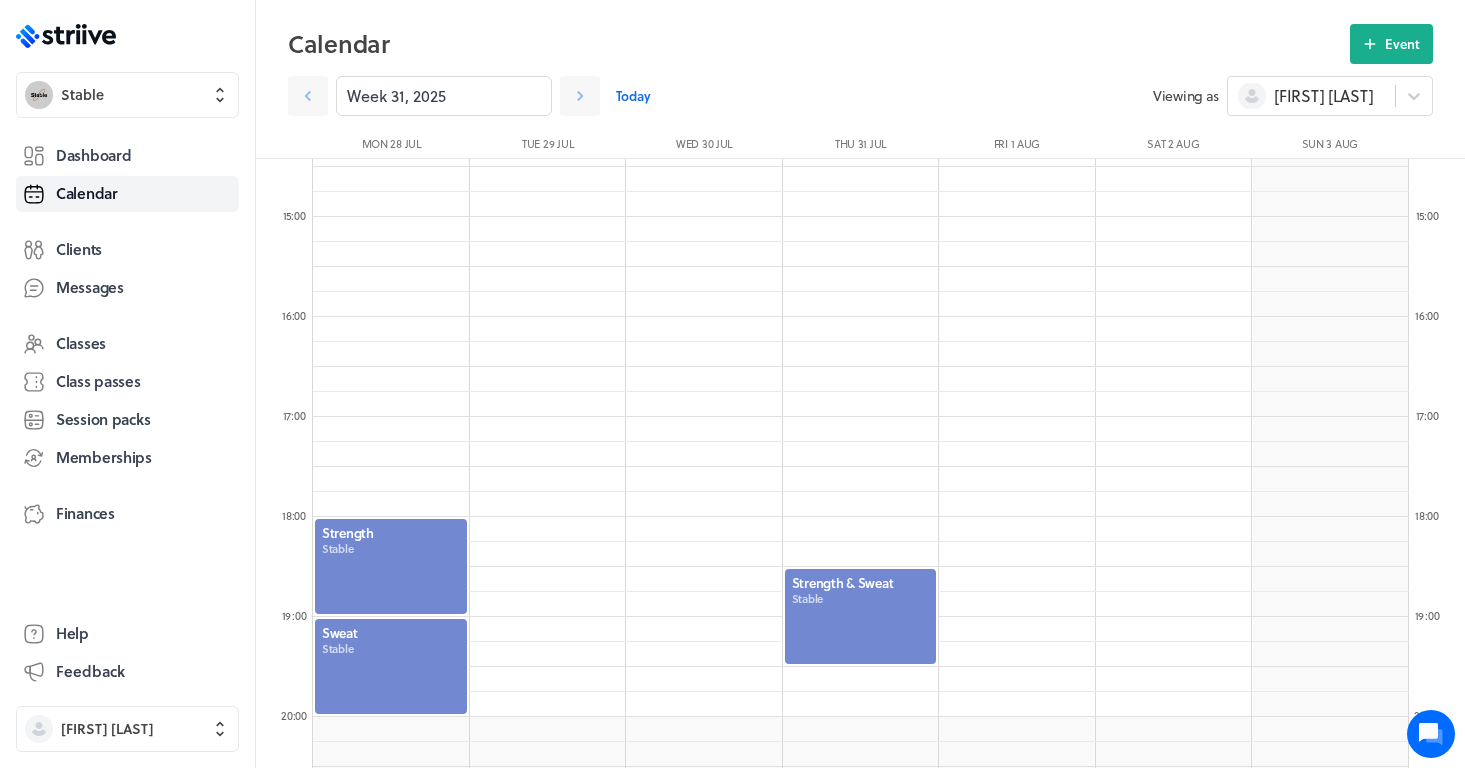 scroll, scrollTop: 1631, scrollLeft: 0, axis: vertical 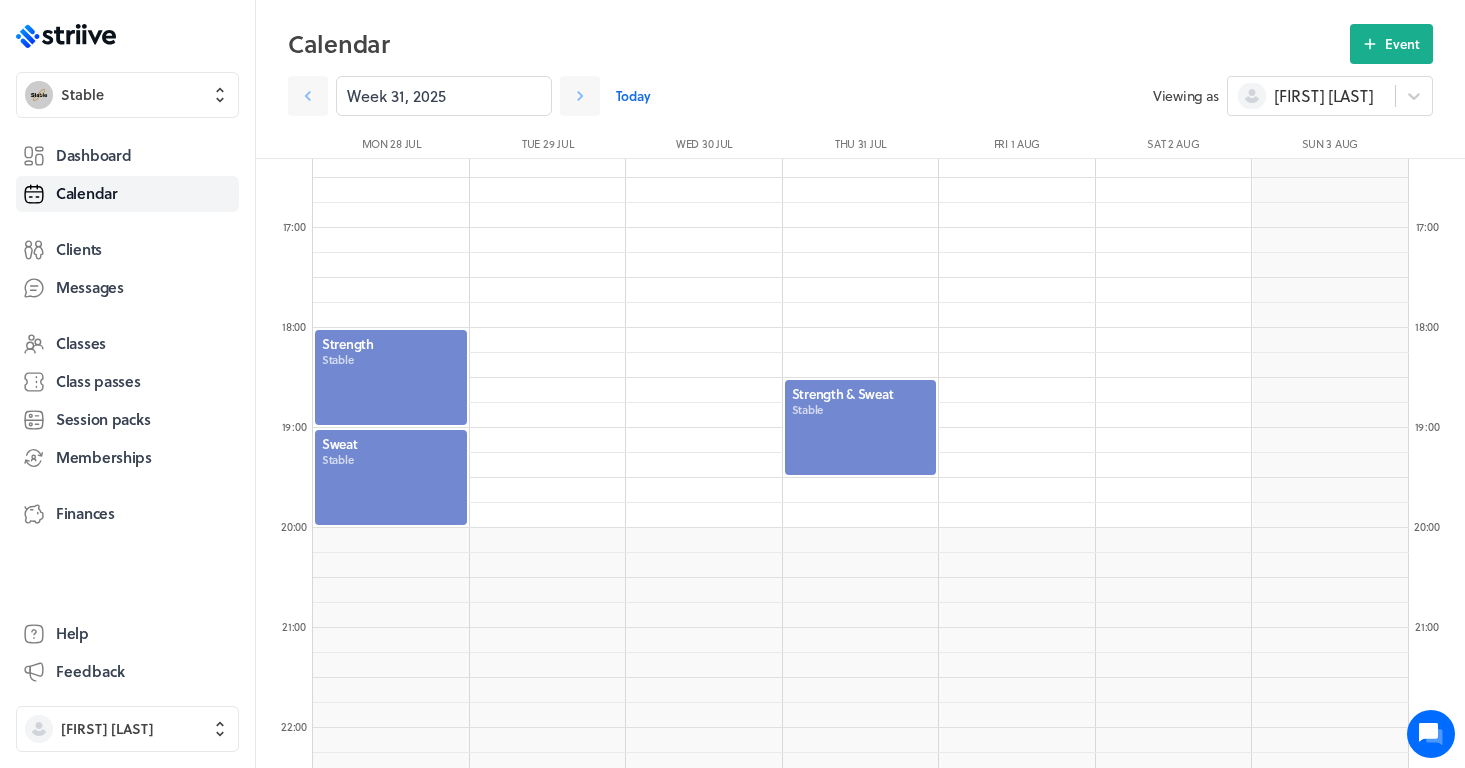 click at bounding box center [861, 427] 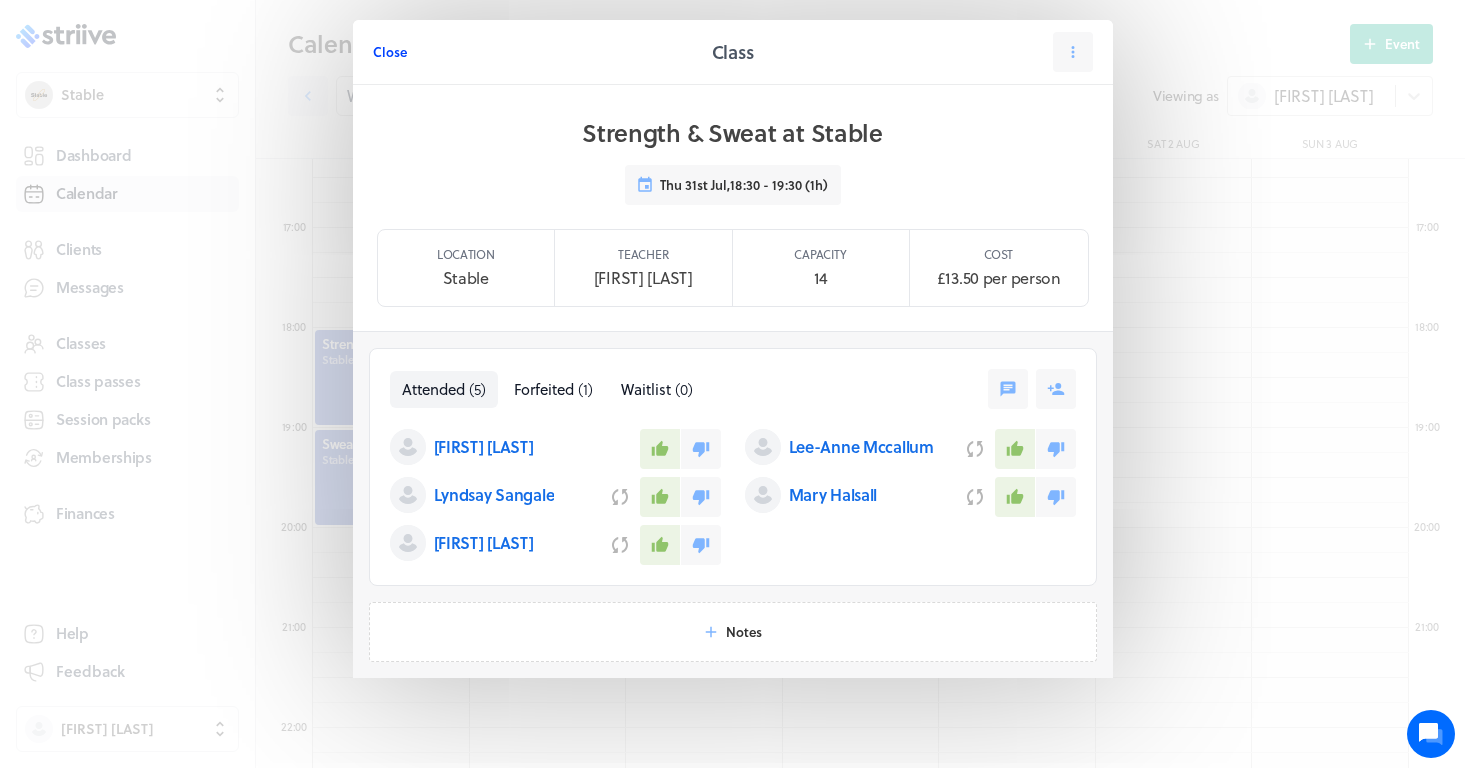 click on "Close" at bounding box center [390, 52] 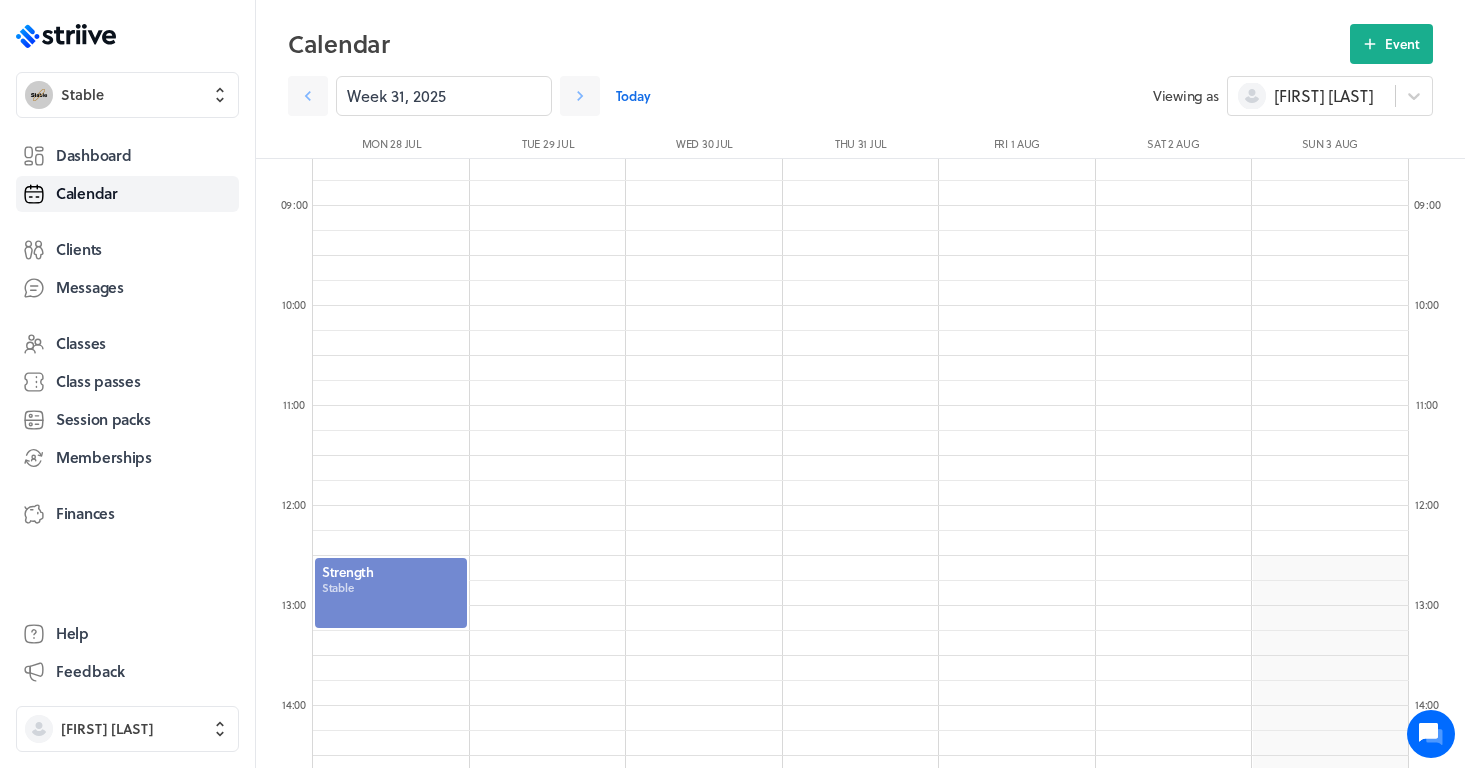 scroll, scrollTop: 411, scrollLeft: 0, axis: vertical 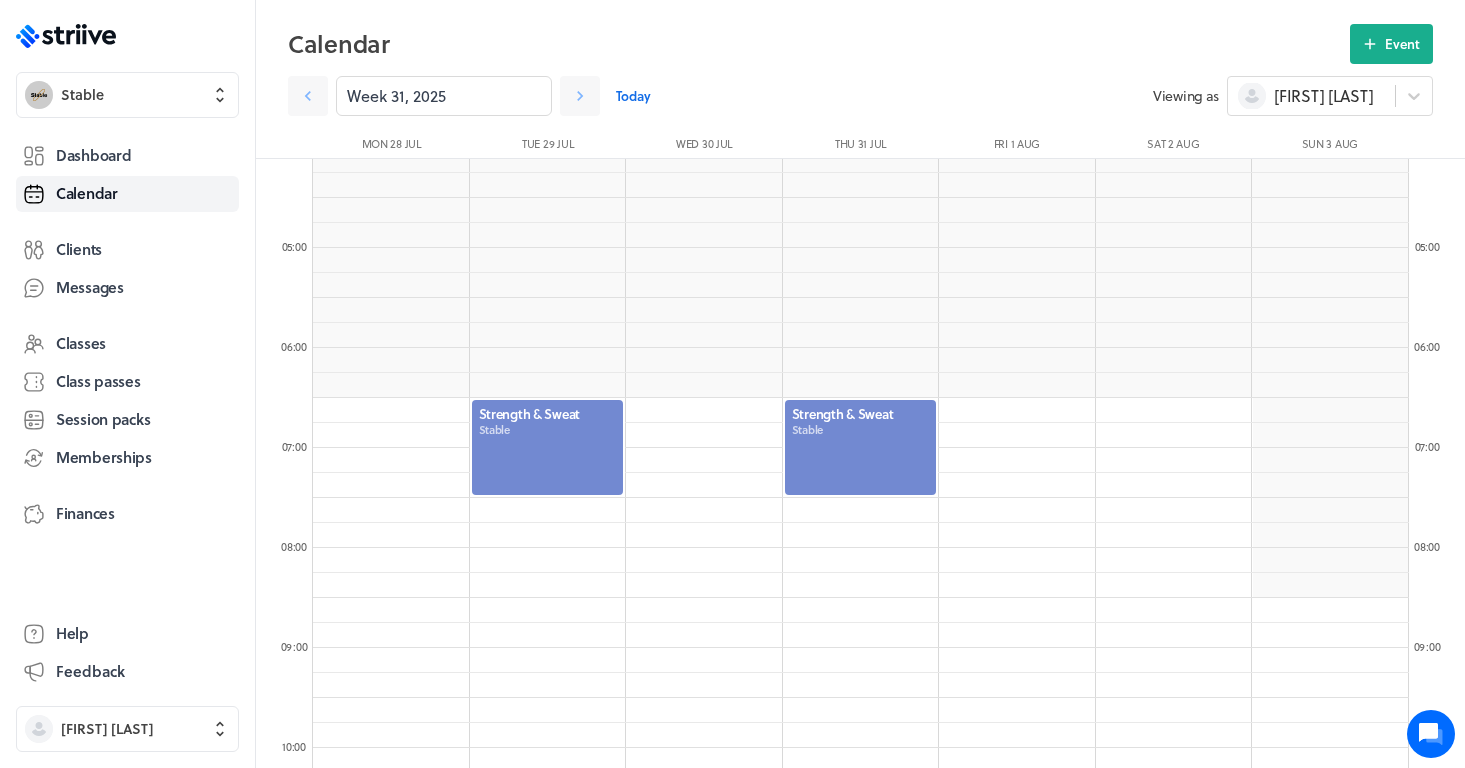 click at bounding box center [861, 447] 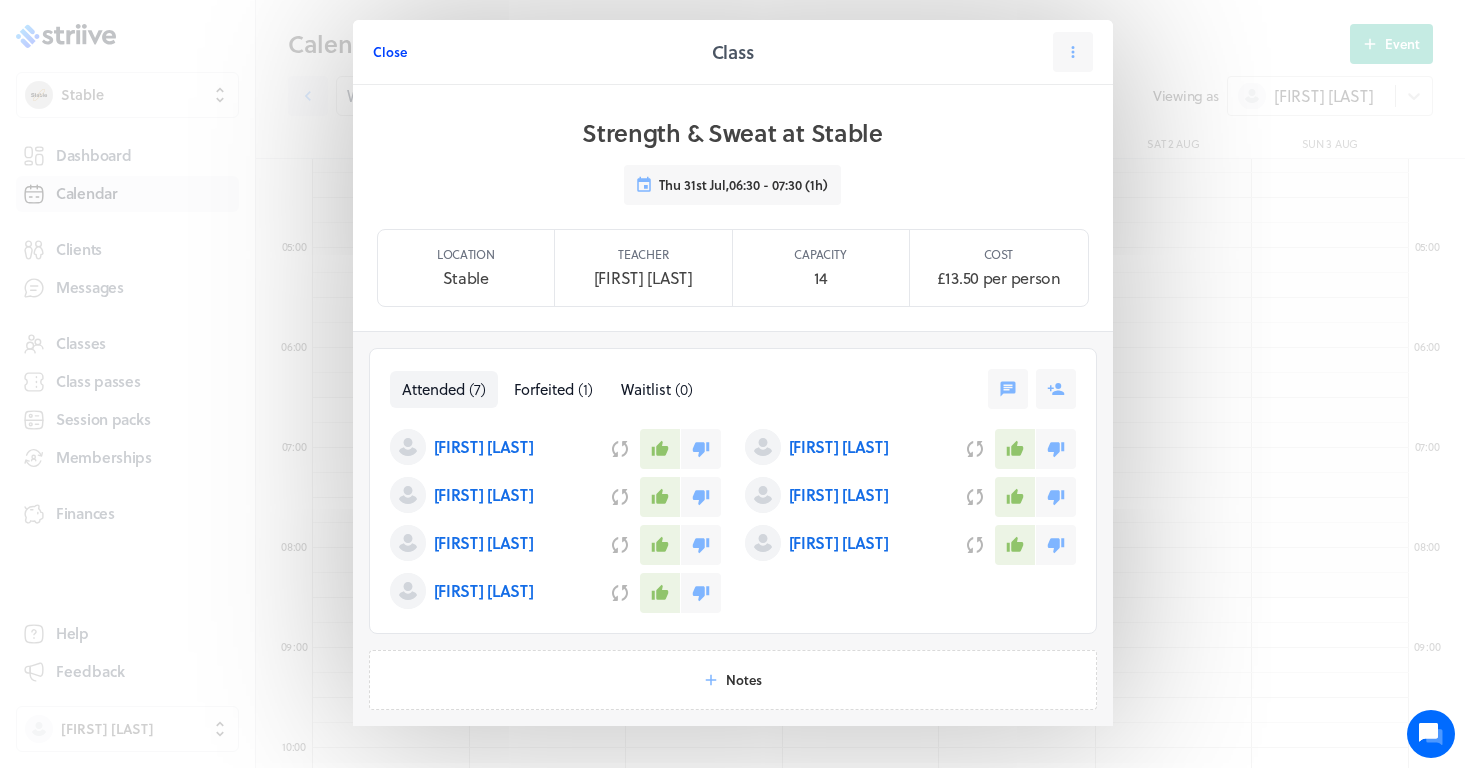 click on "Close" at bounding box center [390, 52] 